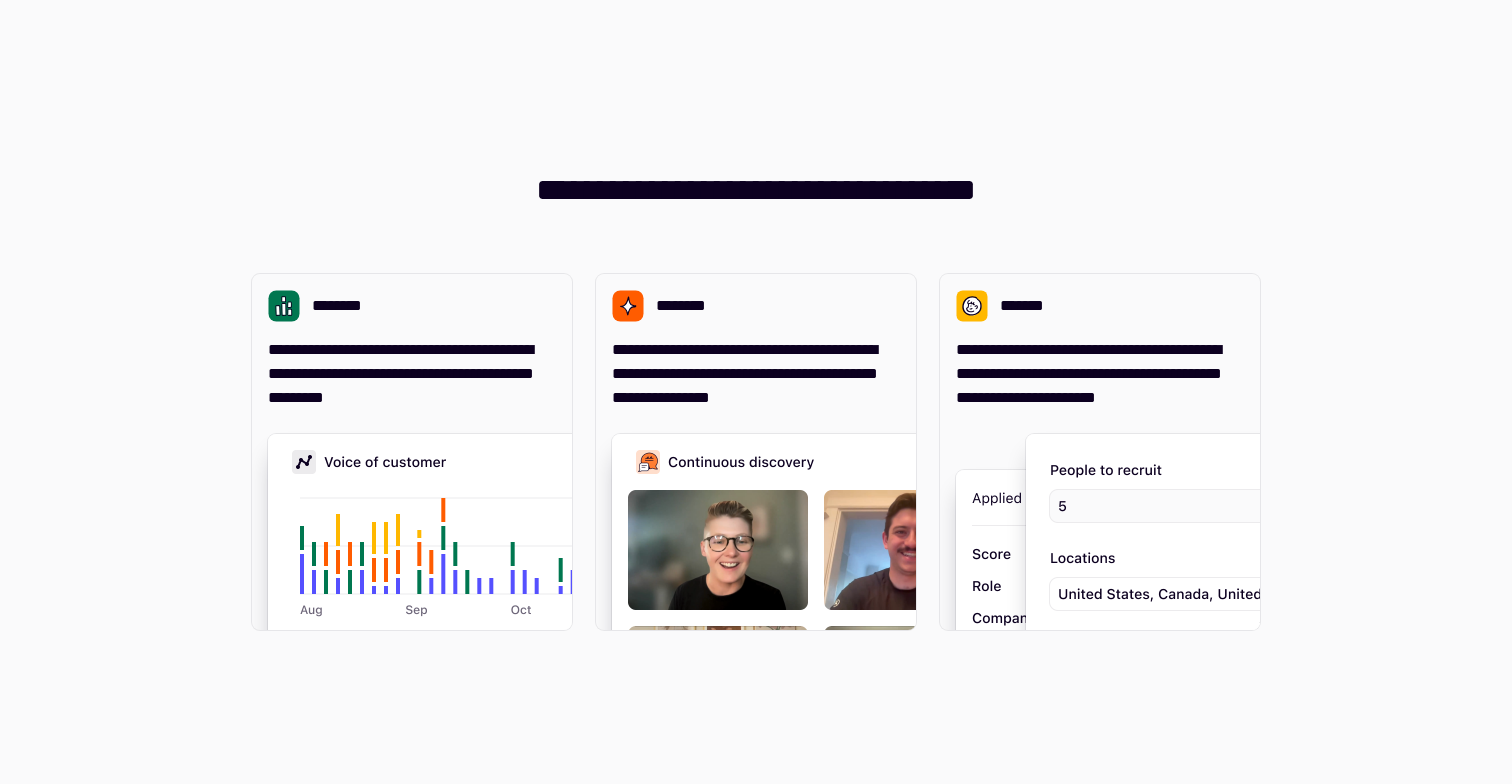 scroll, scrollTop: 0, scrollLeft: 0, axis: both 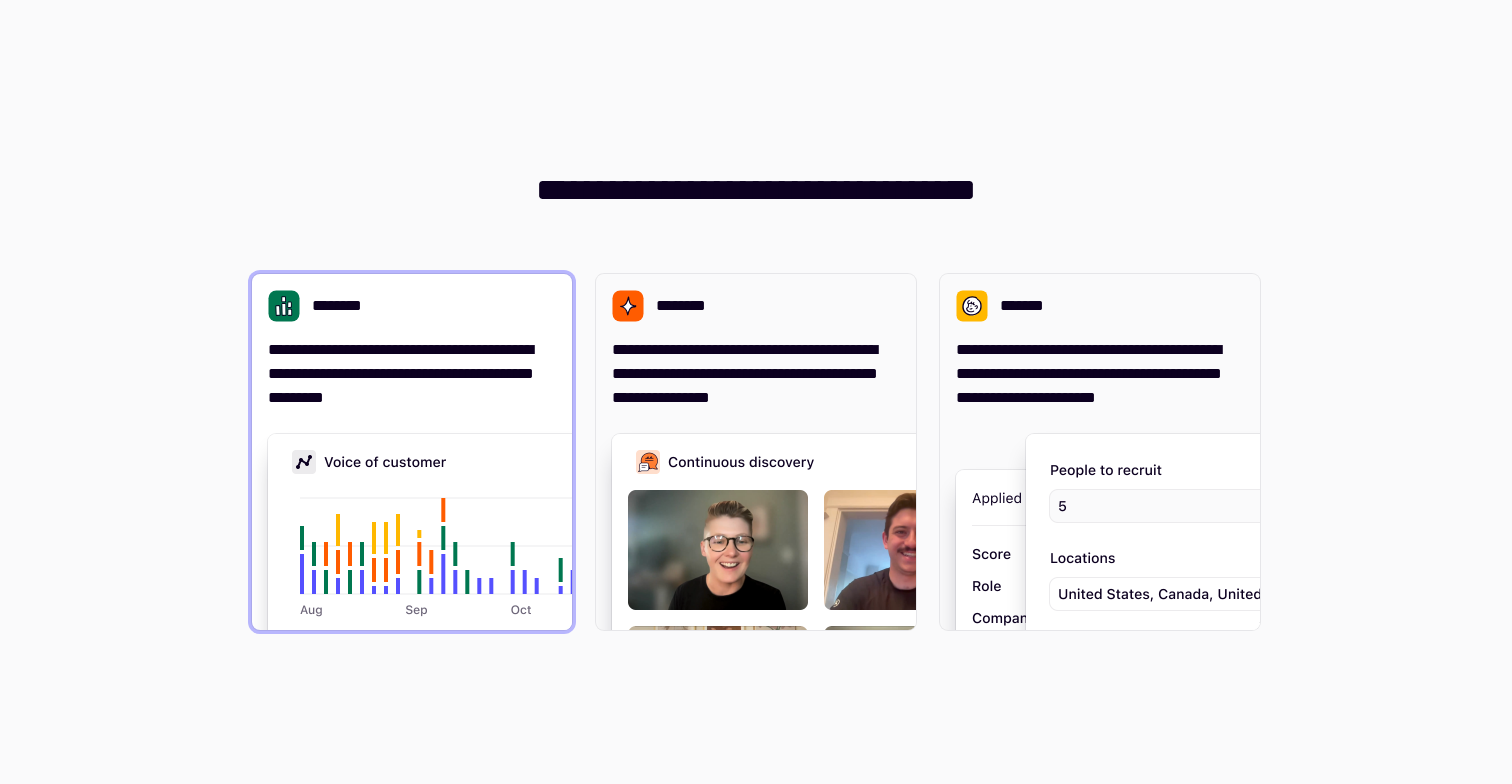 click on "**********" at bounding box center (412, 374) 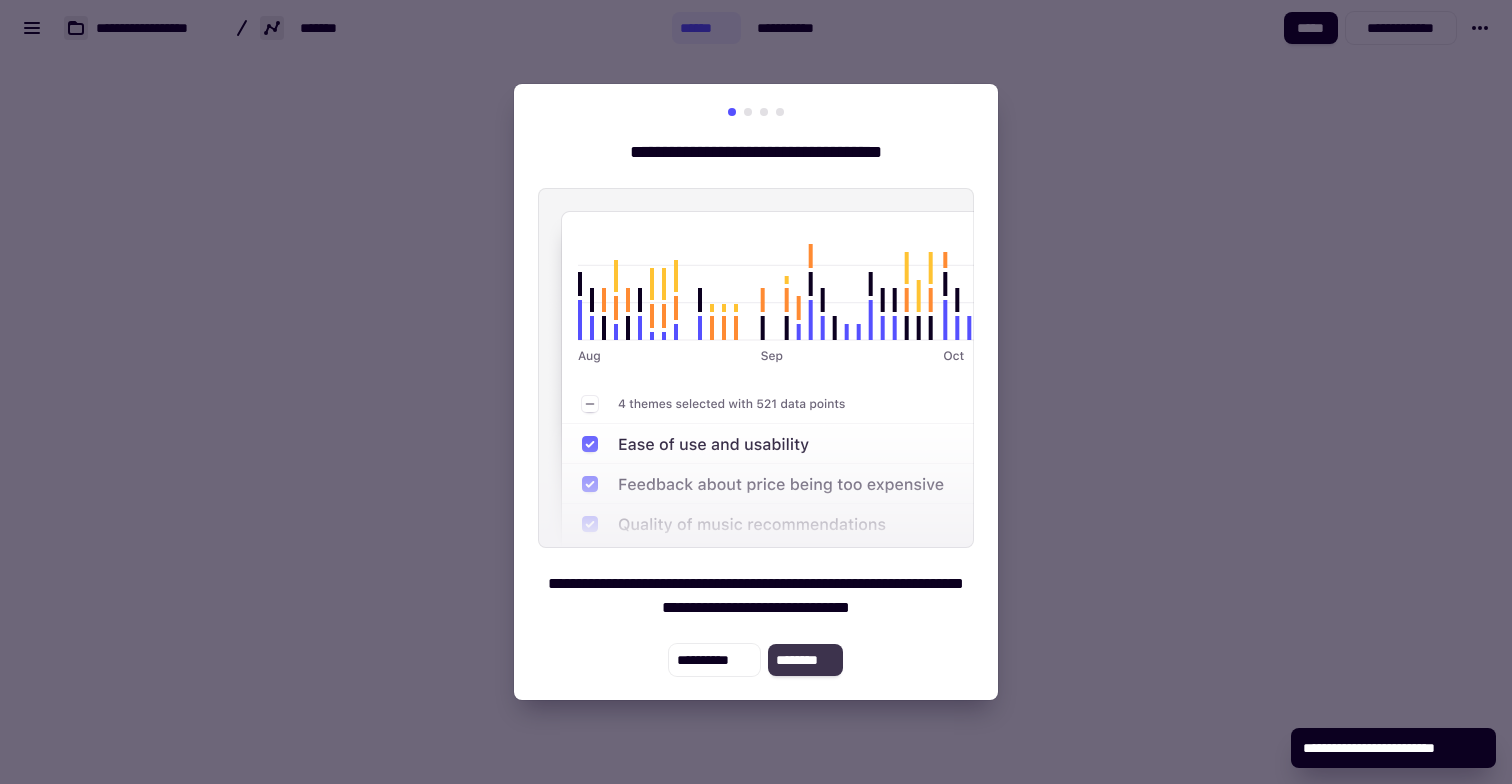 click on "********" 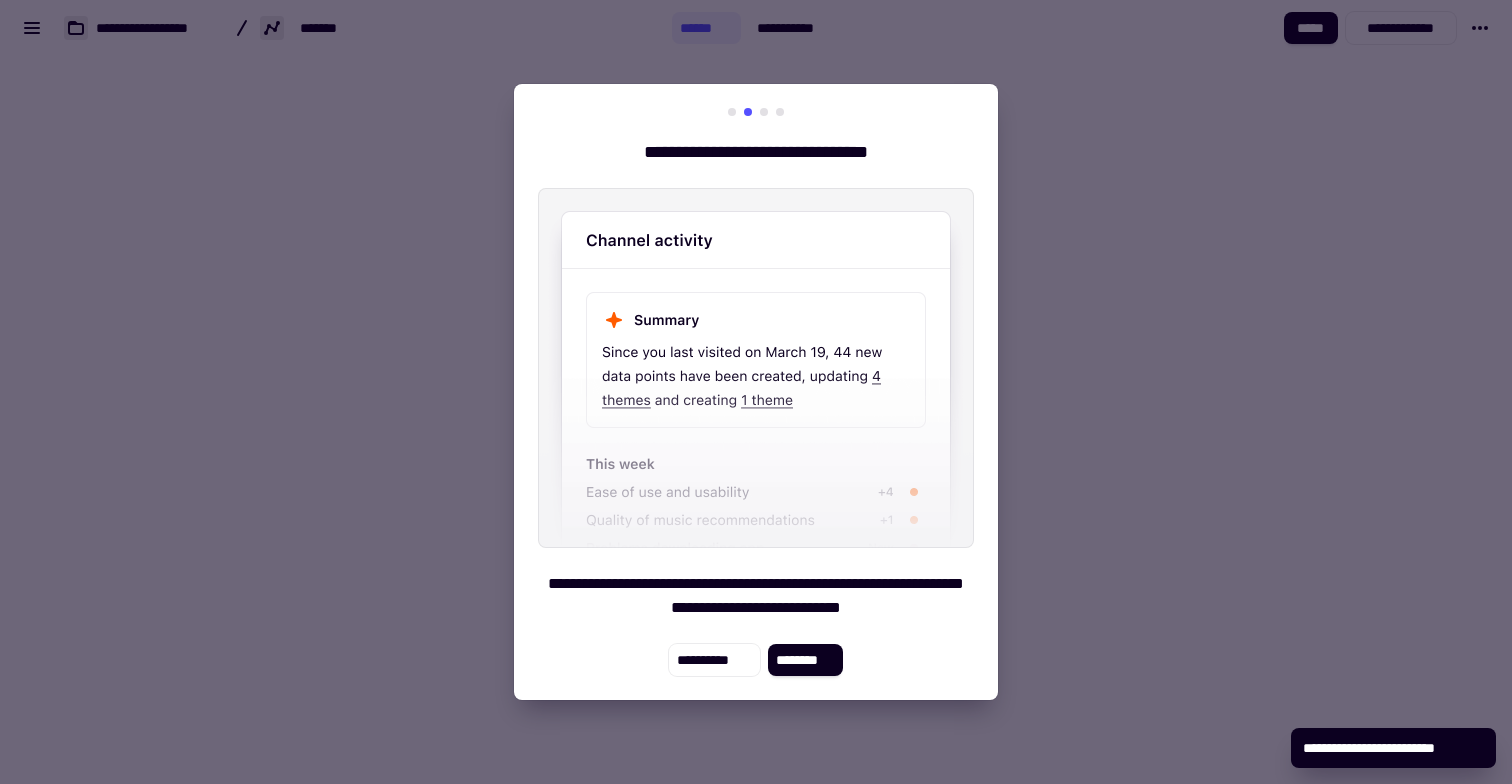 click on "**********" at bounding box center [756, 392] 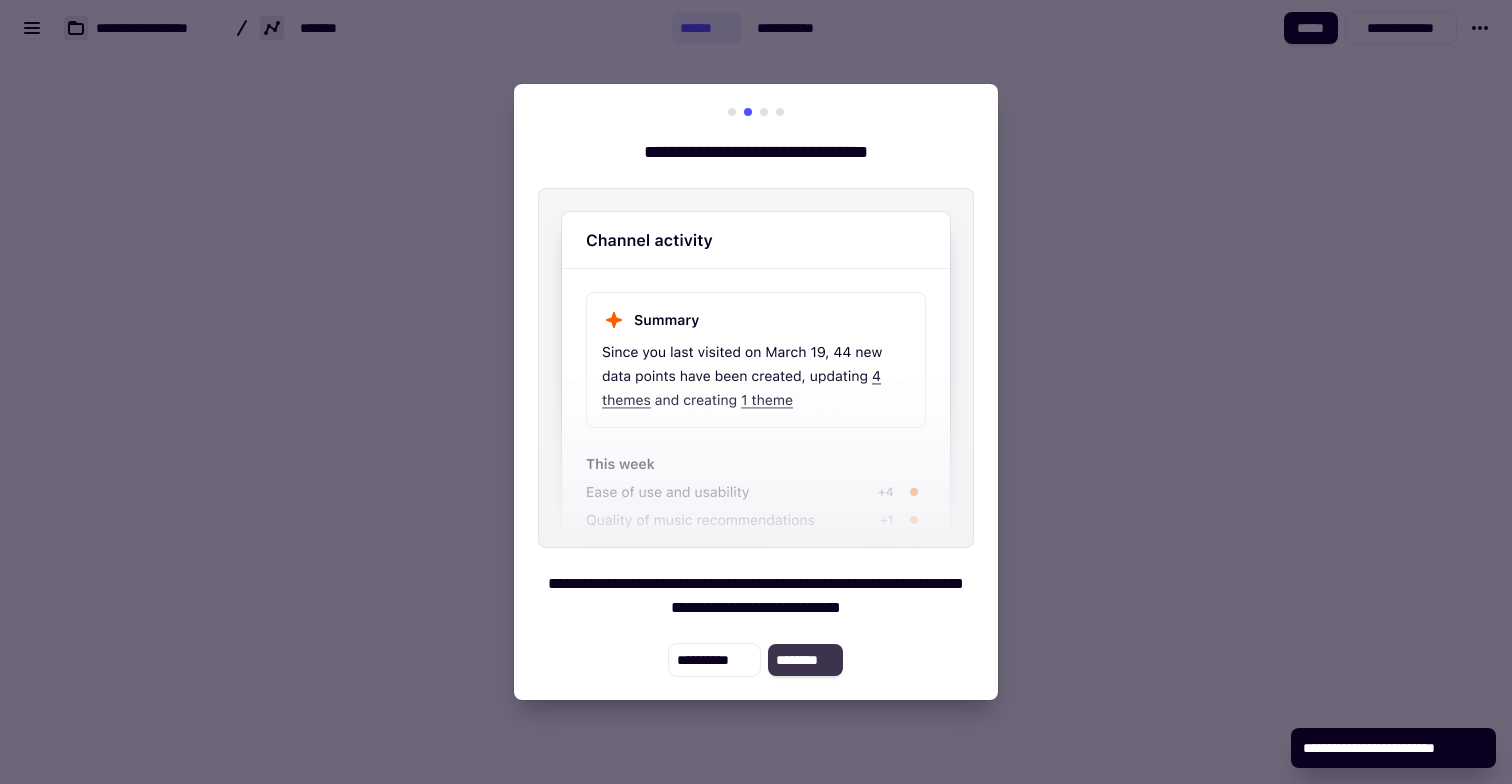 click on "********" 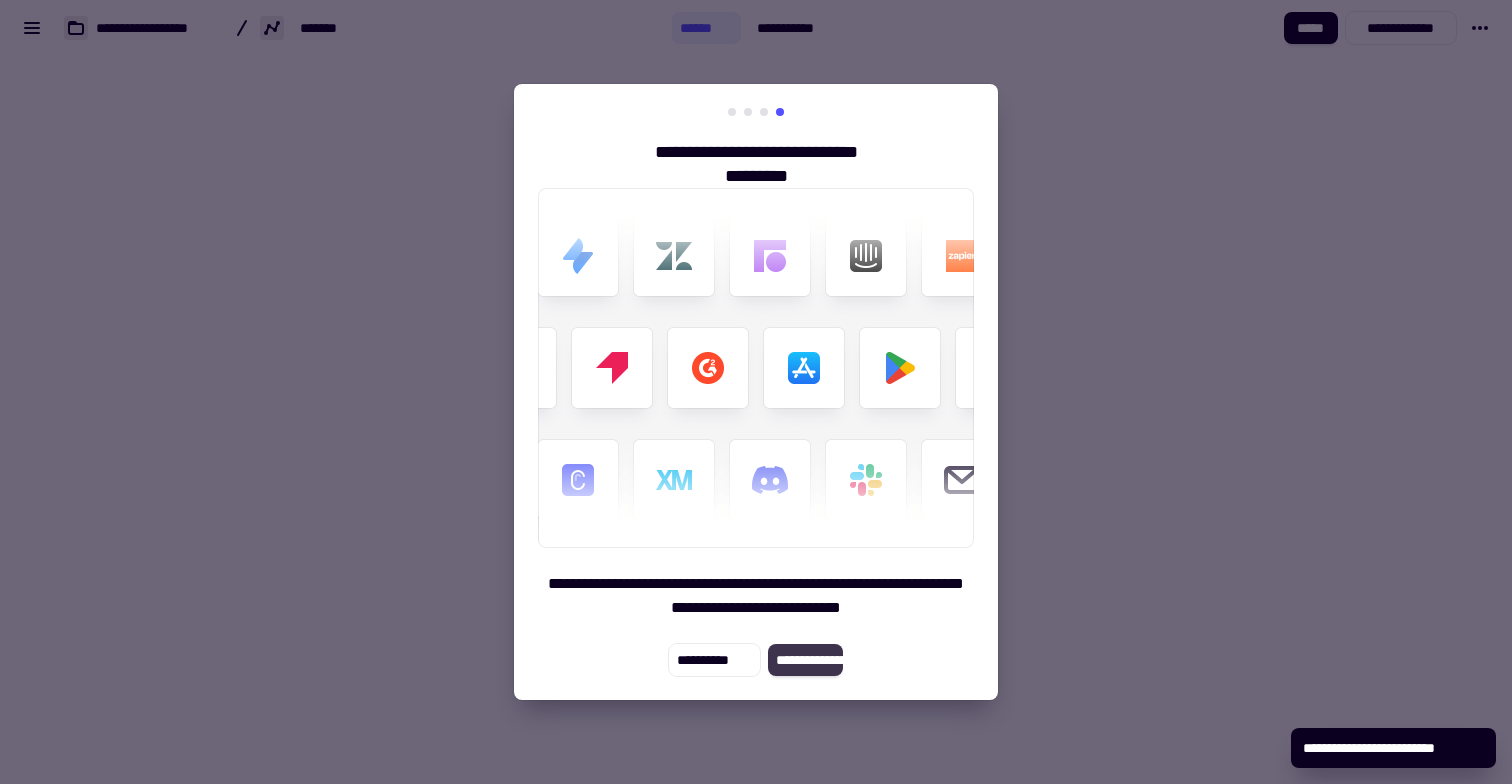 click on "**********" 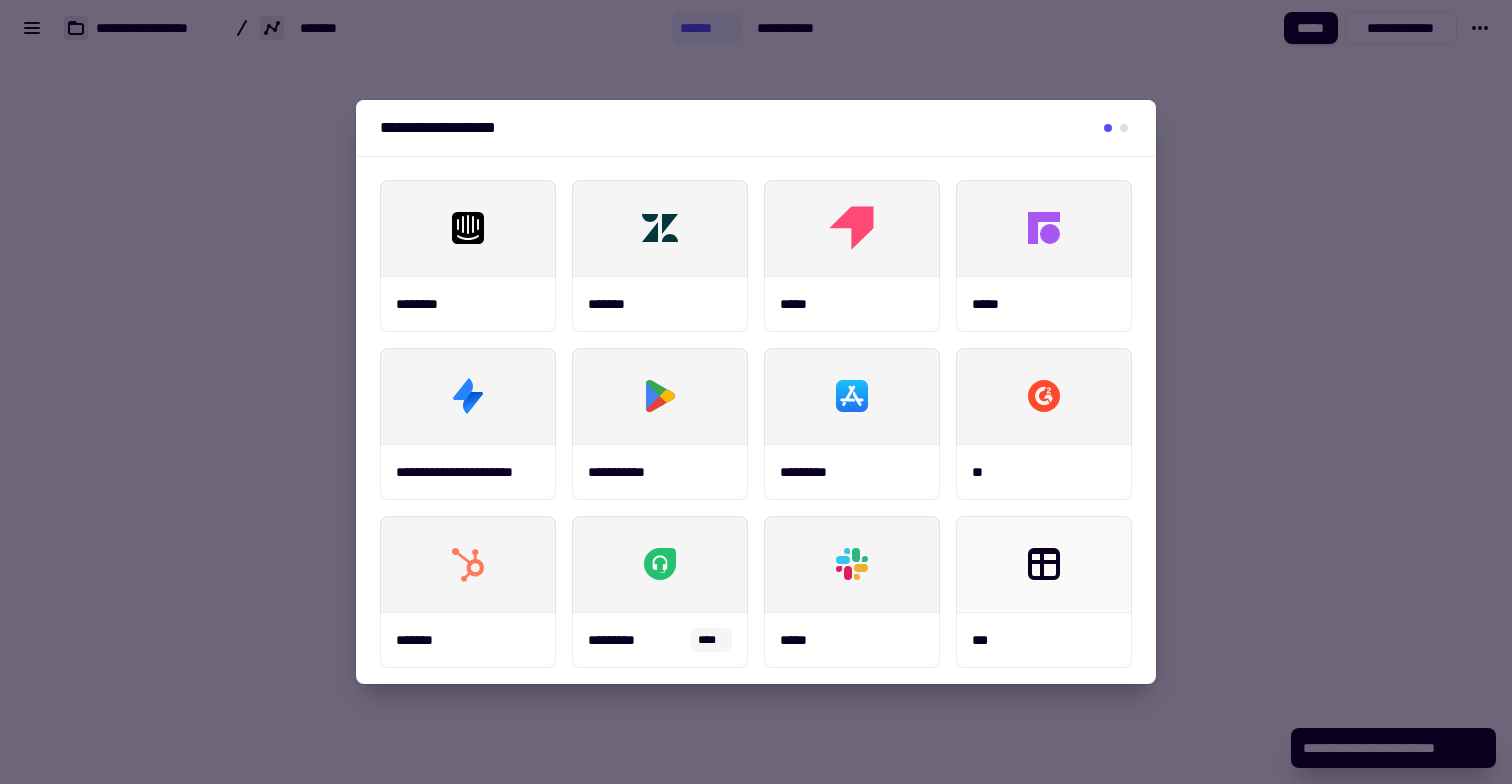 click on "**********" at bounding box center [756, 376] 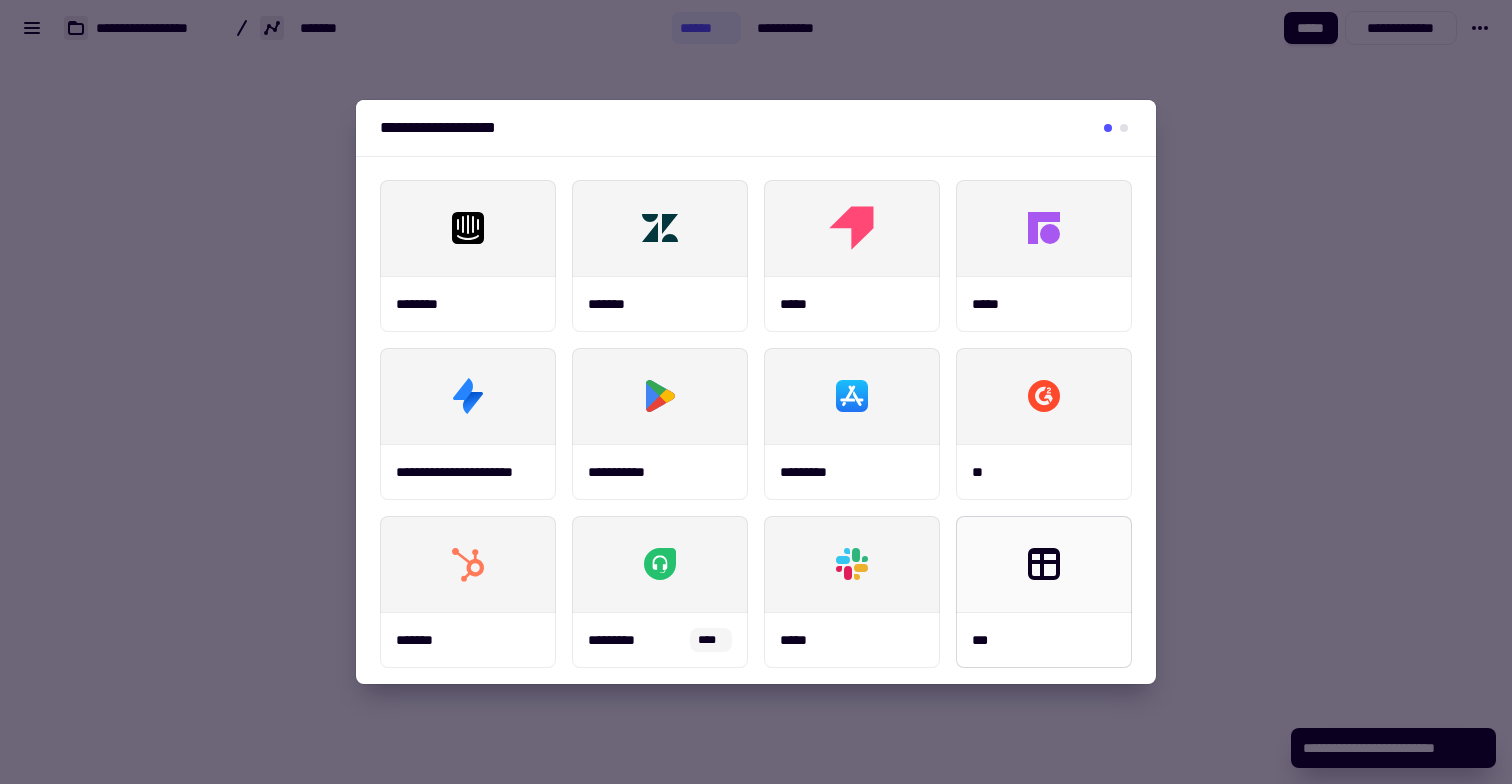 click at bounding box center [1044, 564] 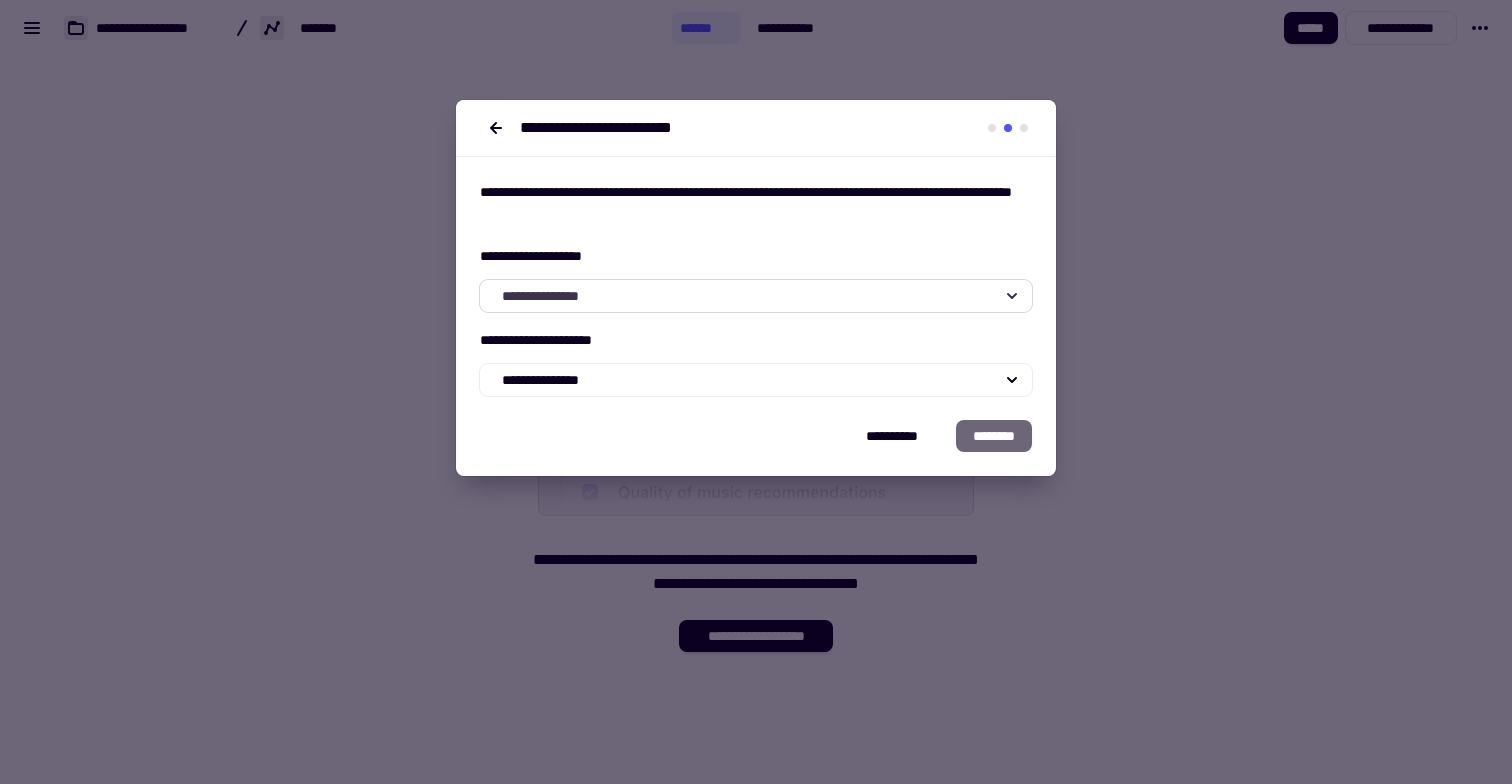 click on "**********" 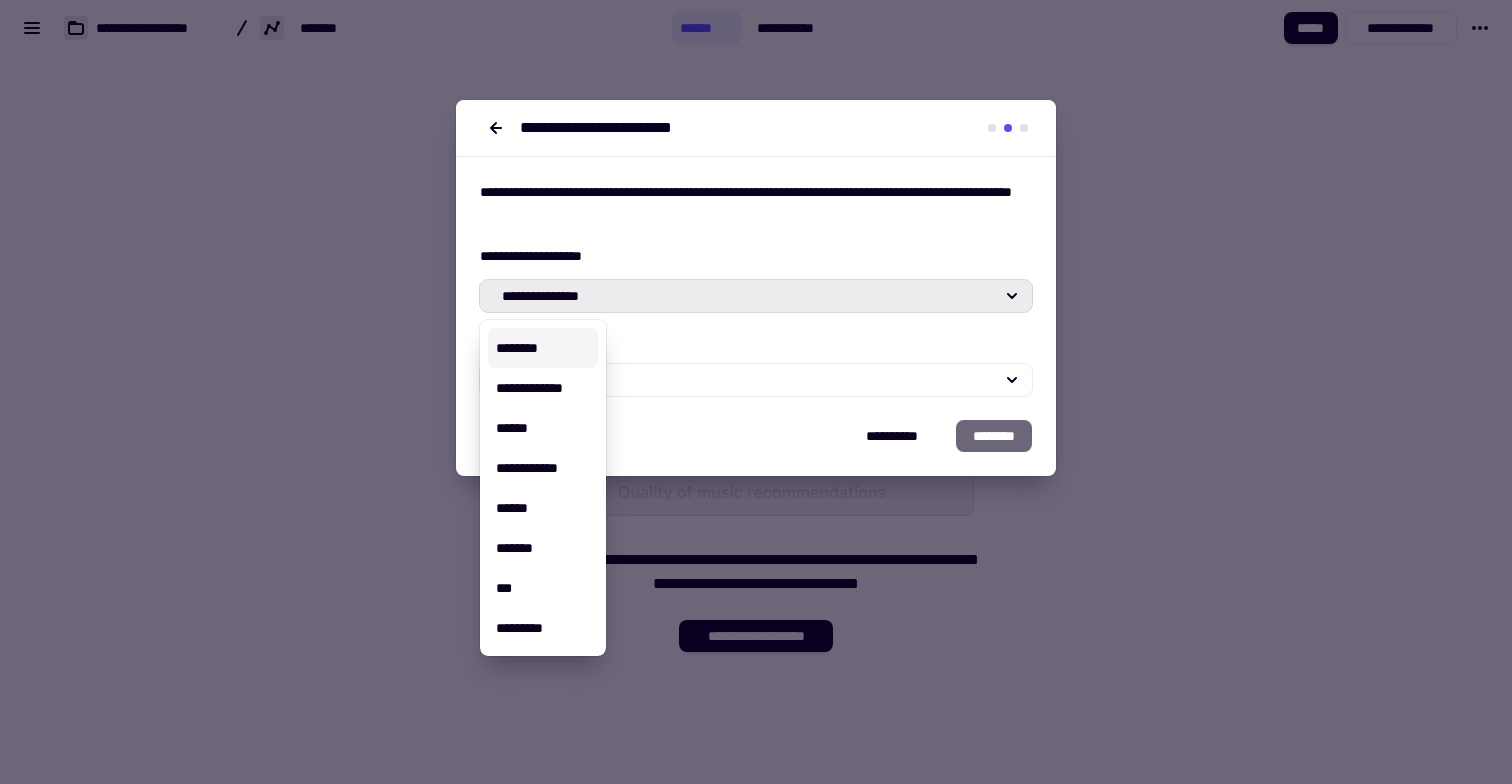 click on "********" at bounding box center (543, 348) 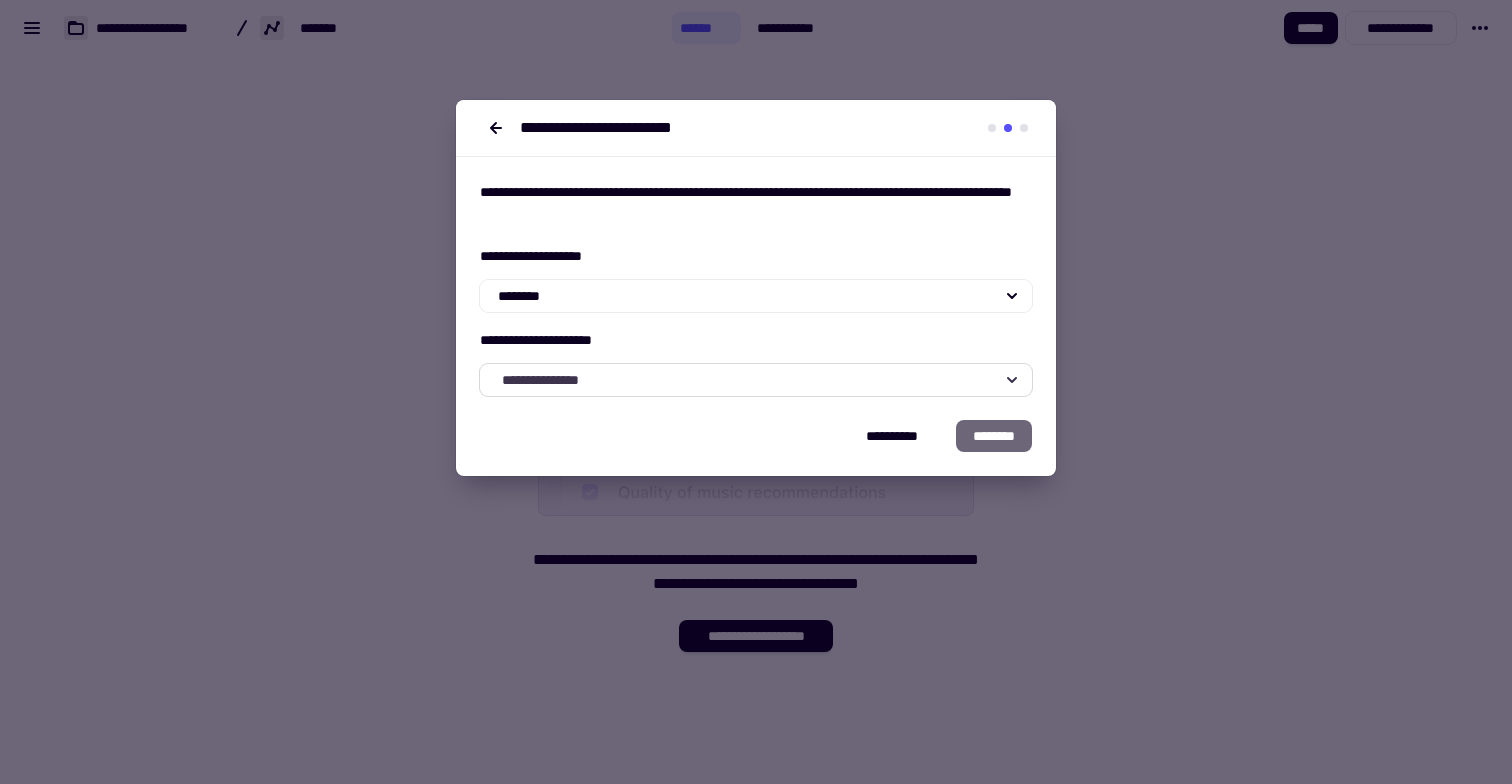 click on "**********" 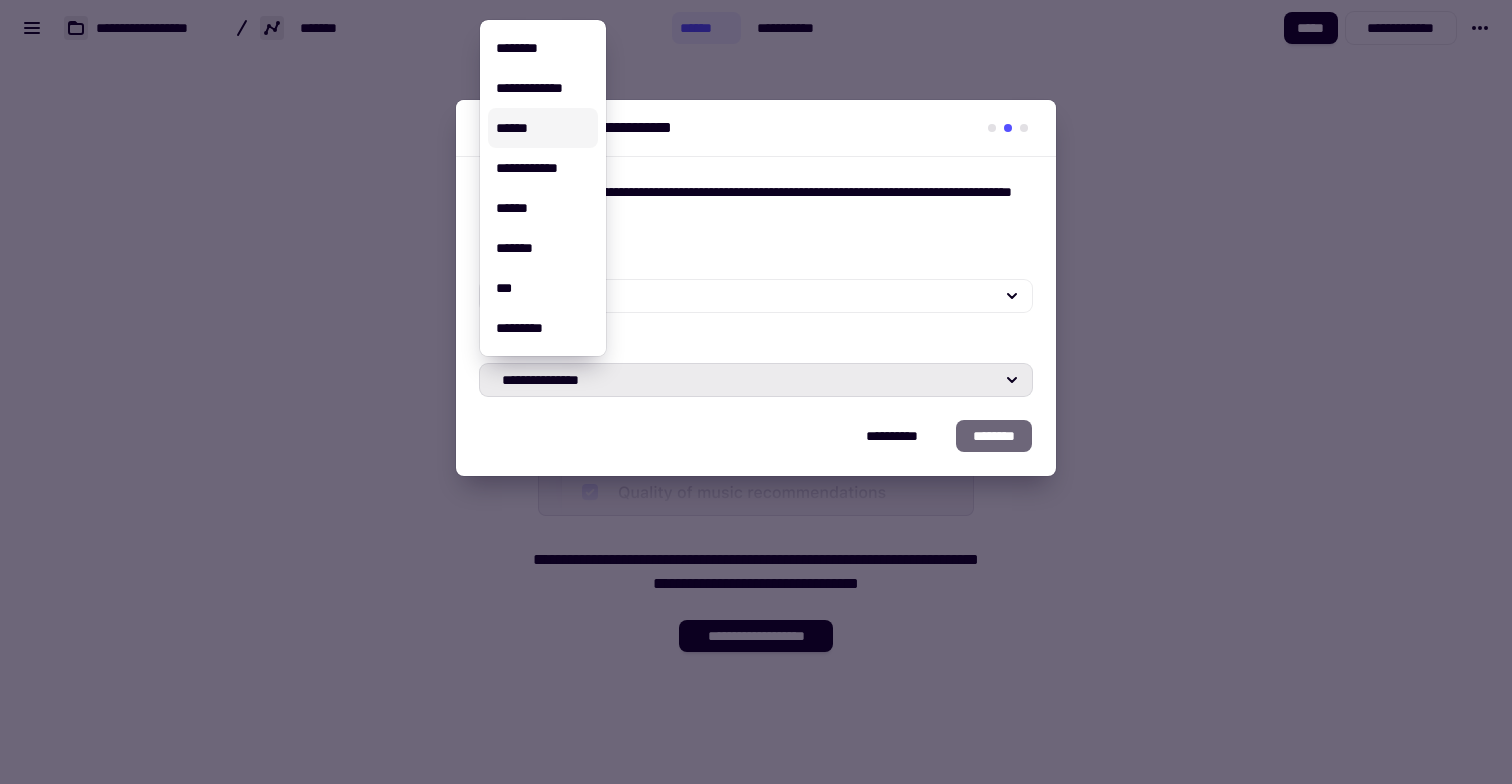 click on "**********" at bounding box center (543, 88) 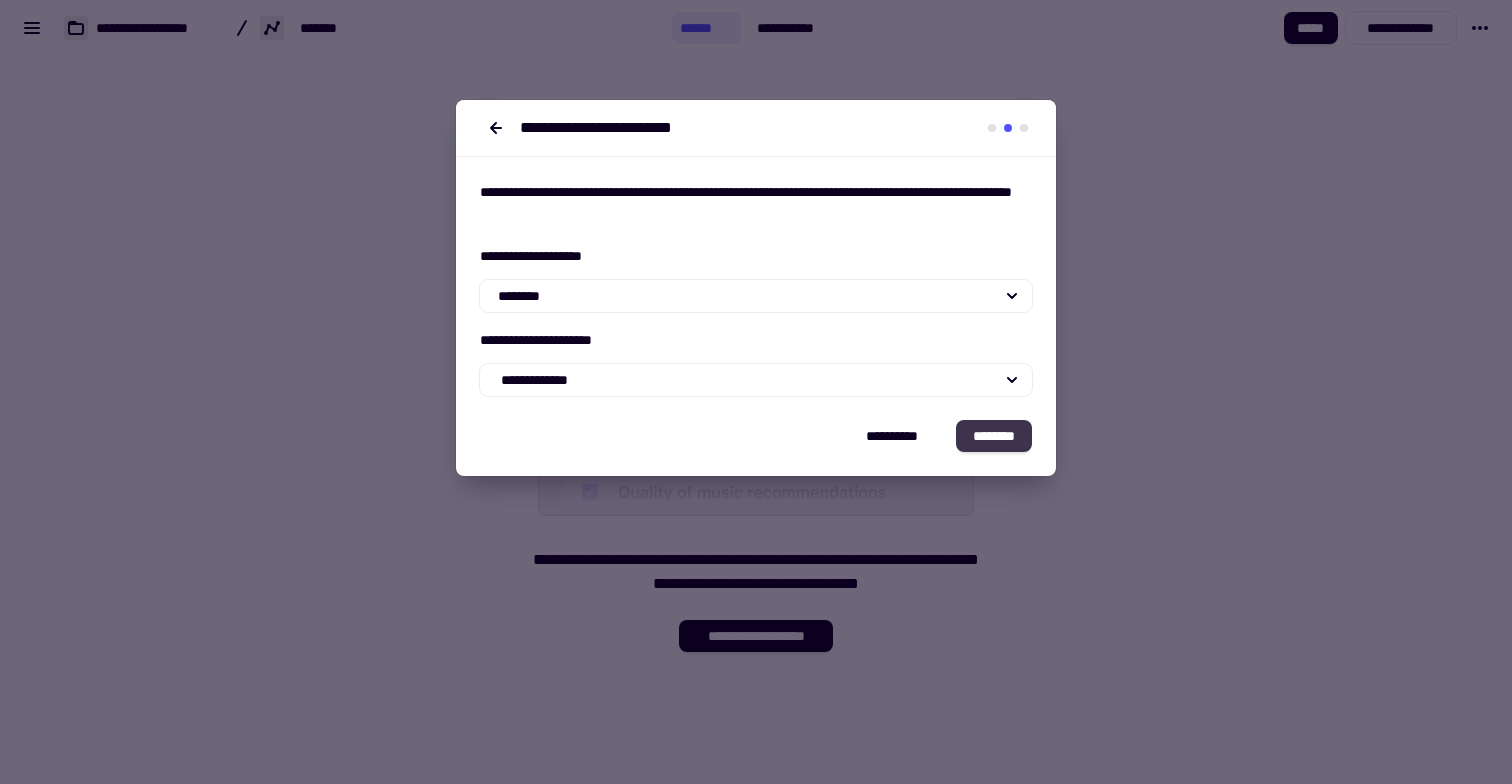 click on "********" 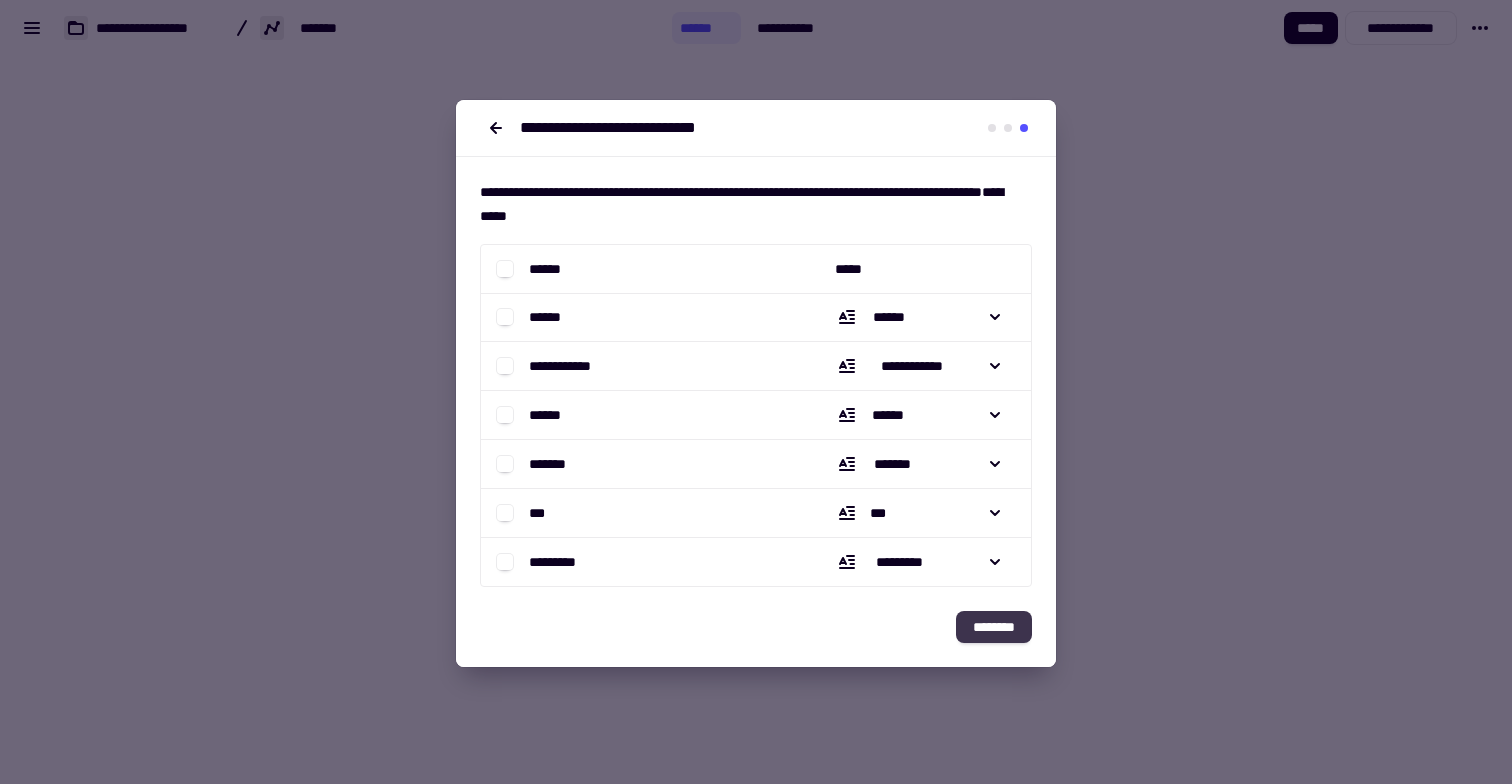 click on "********" 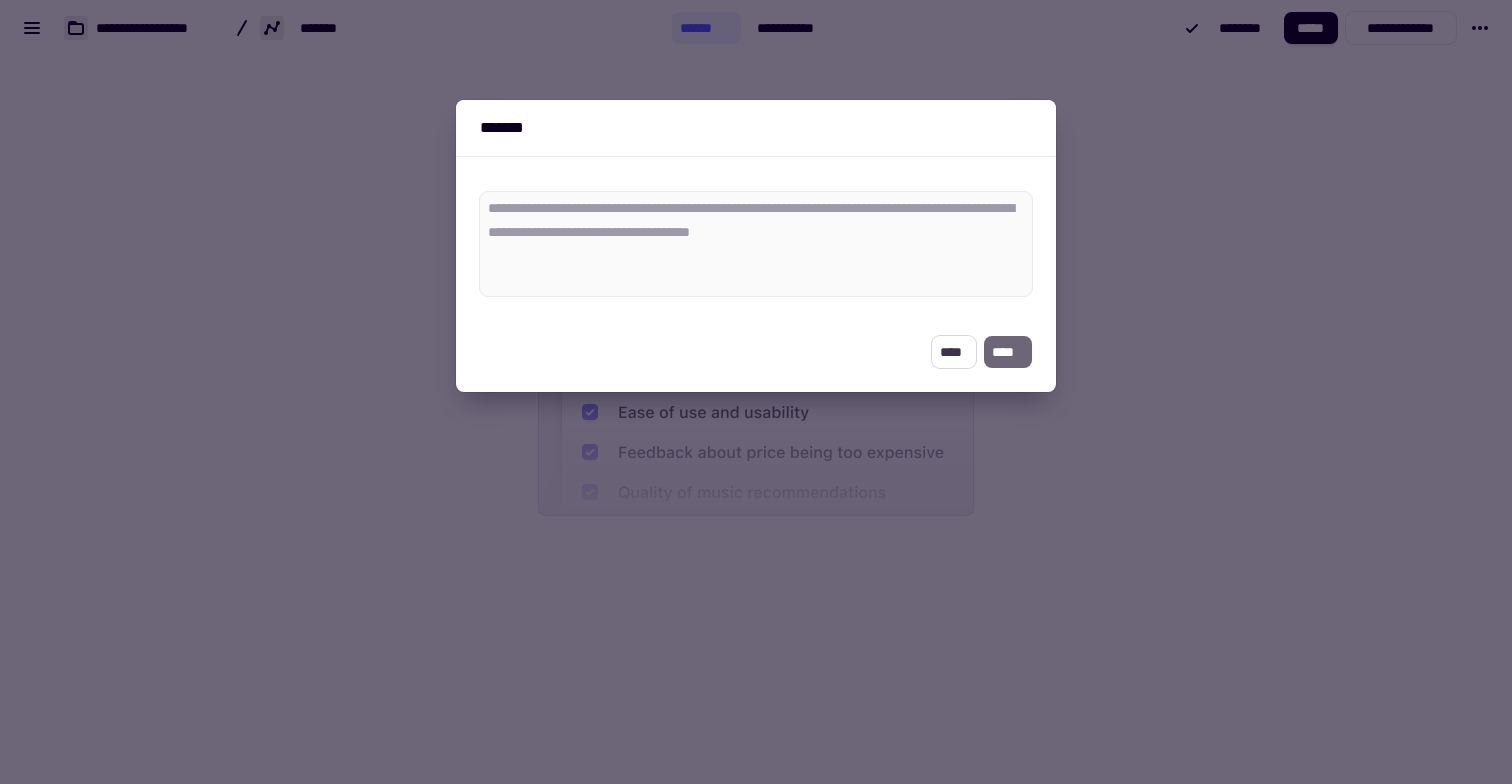 click on "****" 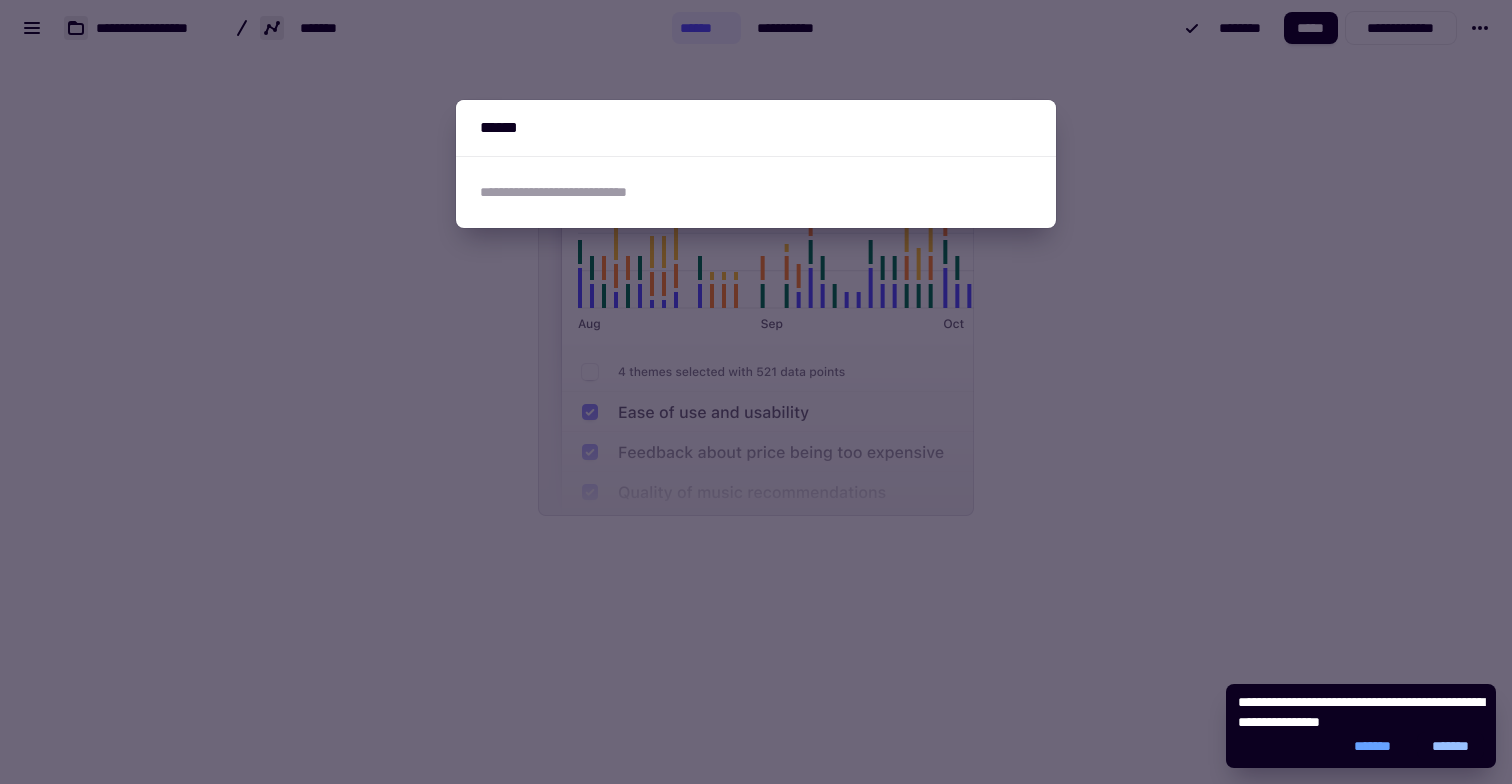 click on "*******" 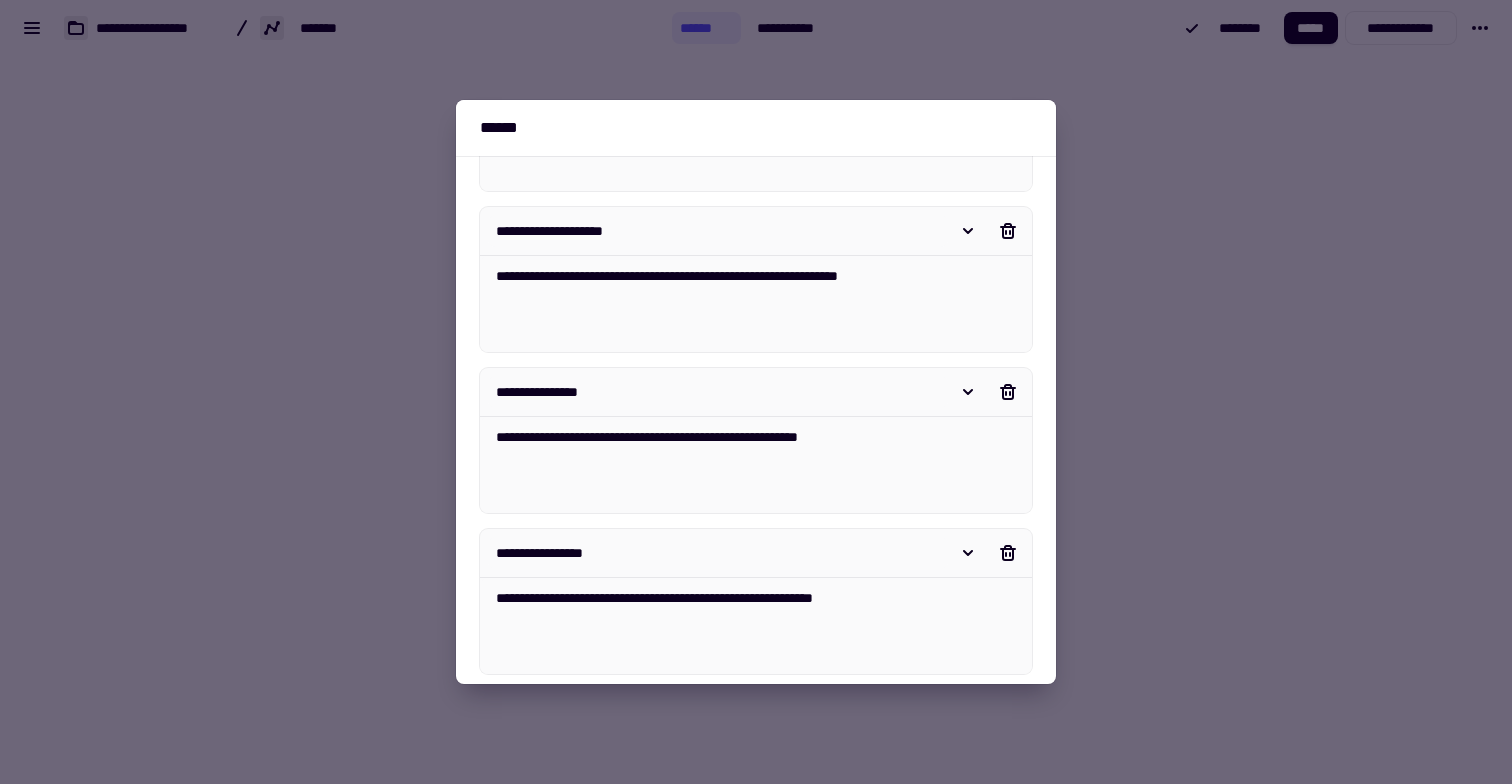 scroll, scrollTop: 735, scrollLeft: 0, axis: vertical 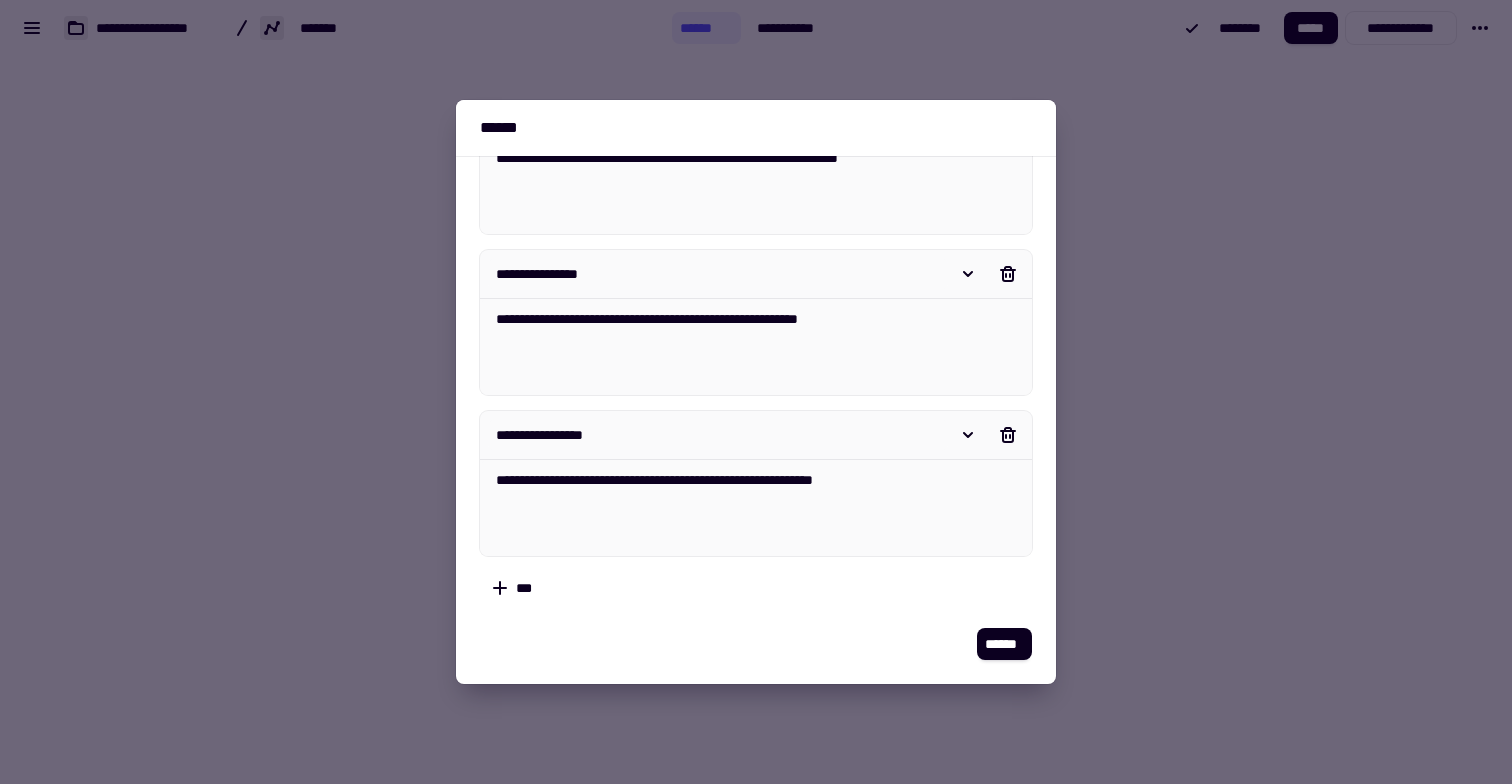 click on "******" at bounding box center [756, 656] 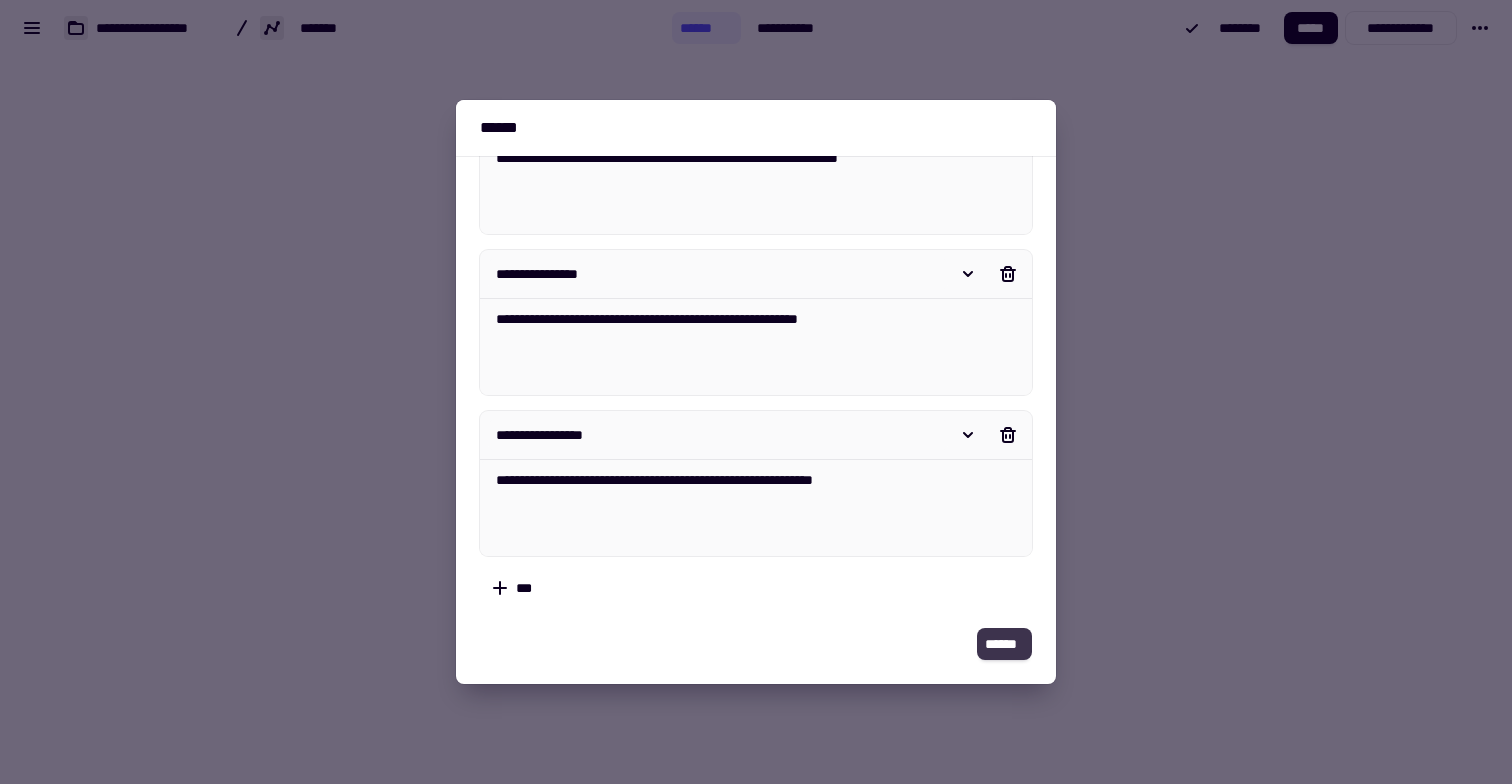 click on "******" 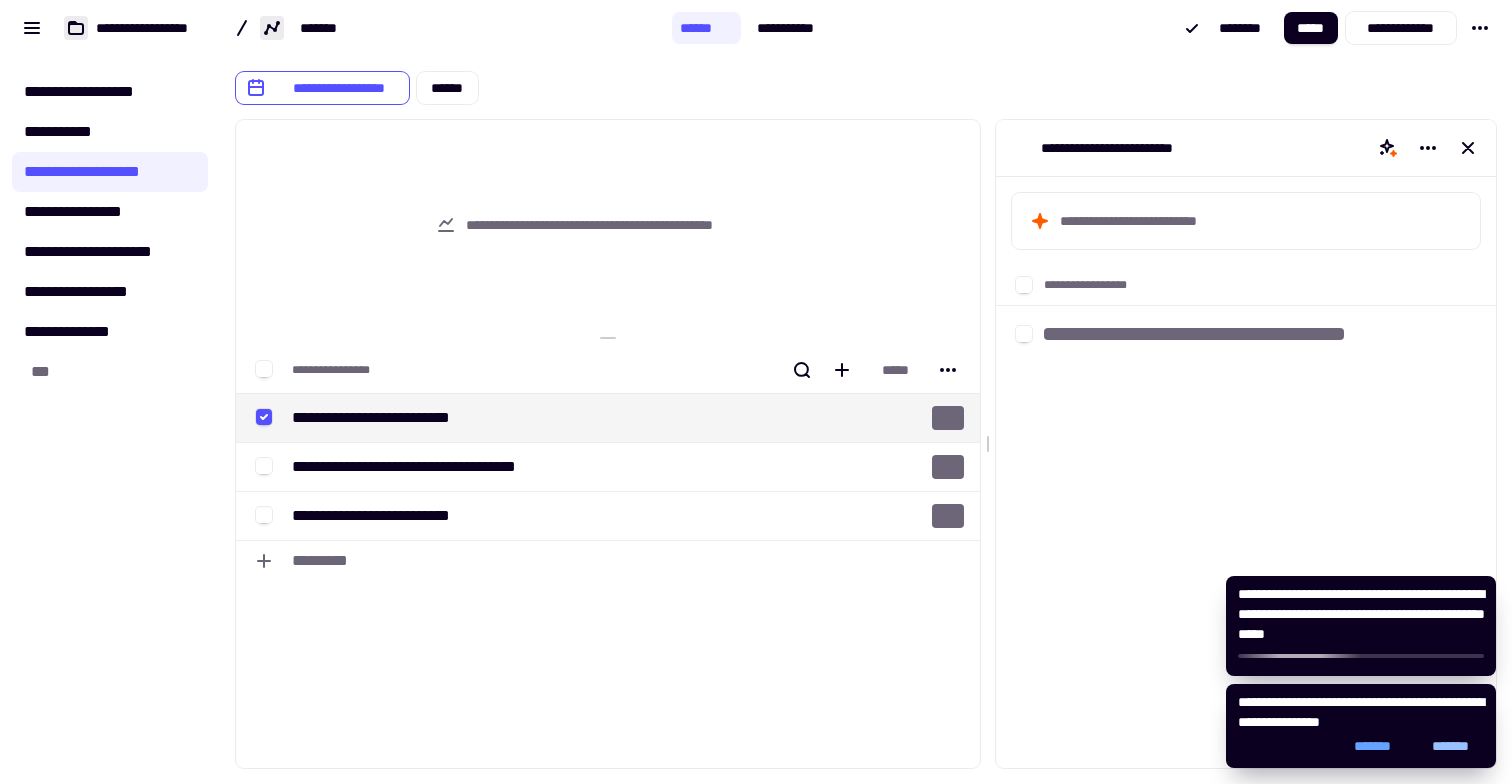 click on "*******" 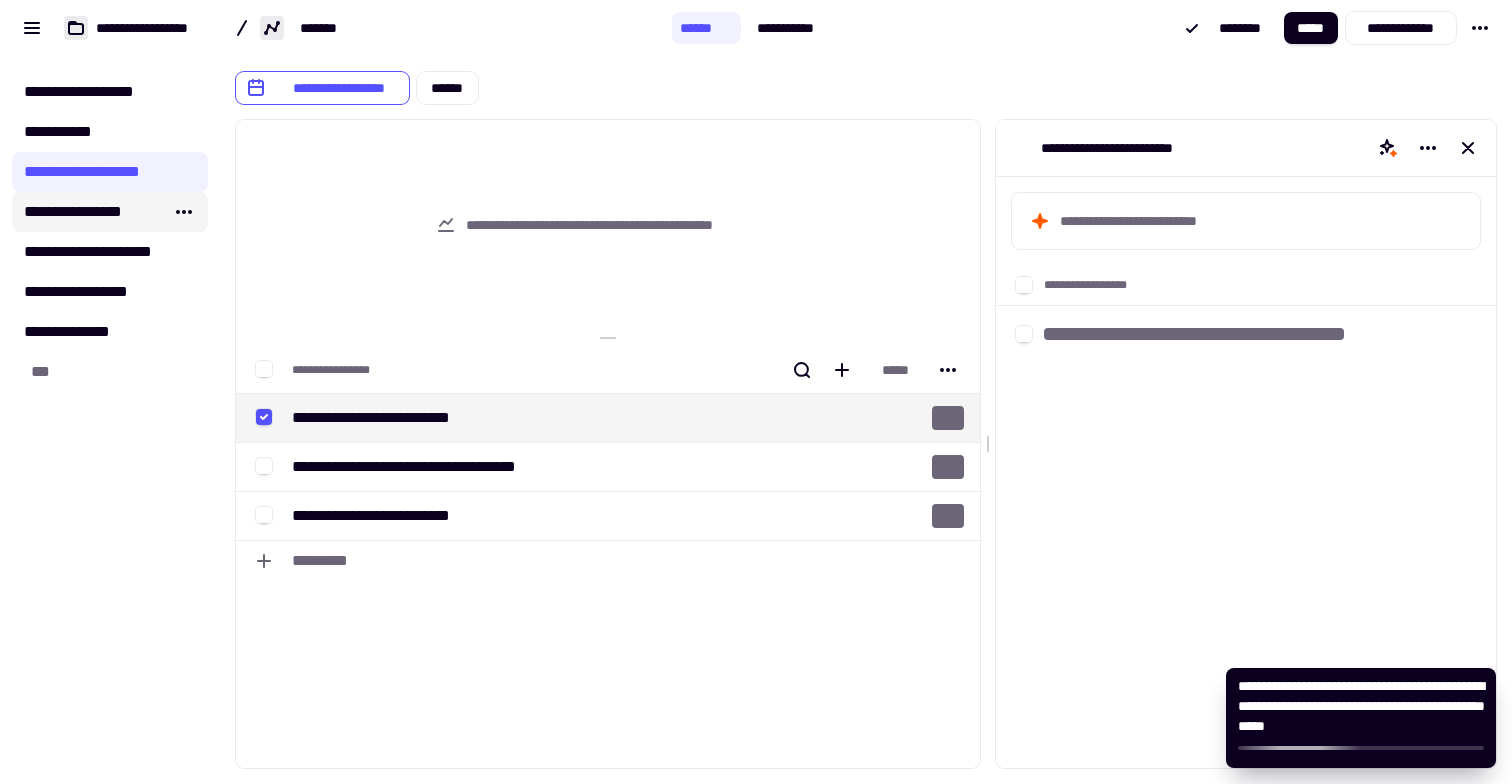 click on "**********" 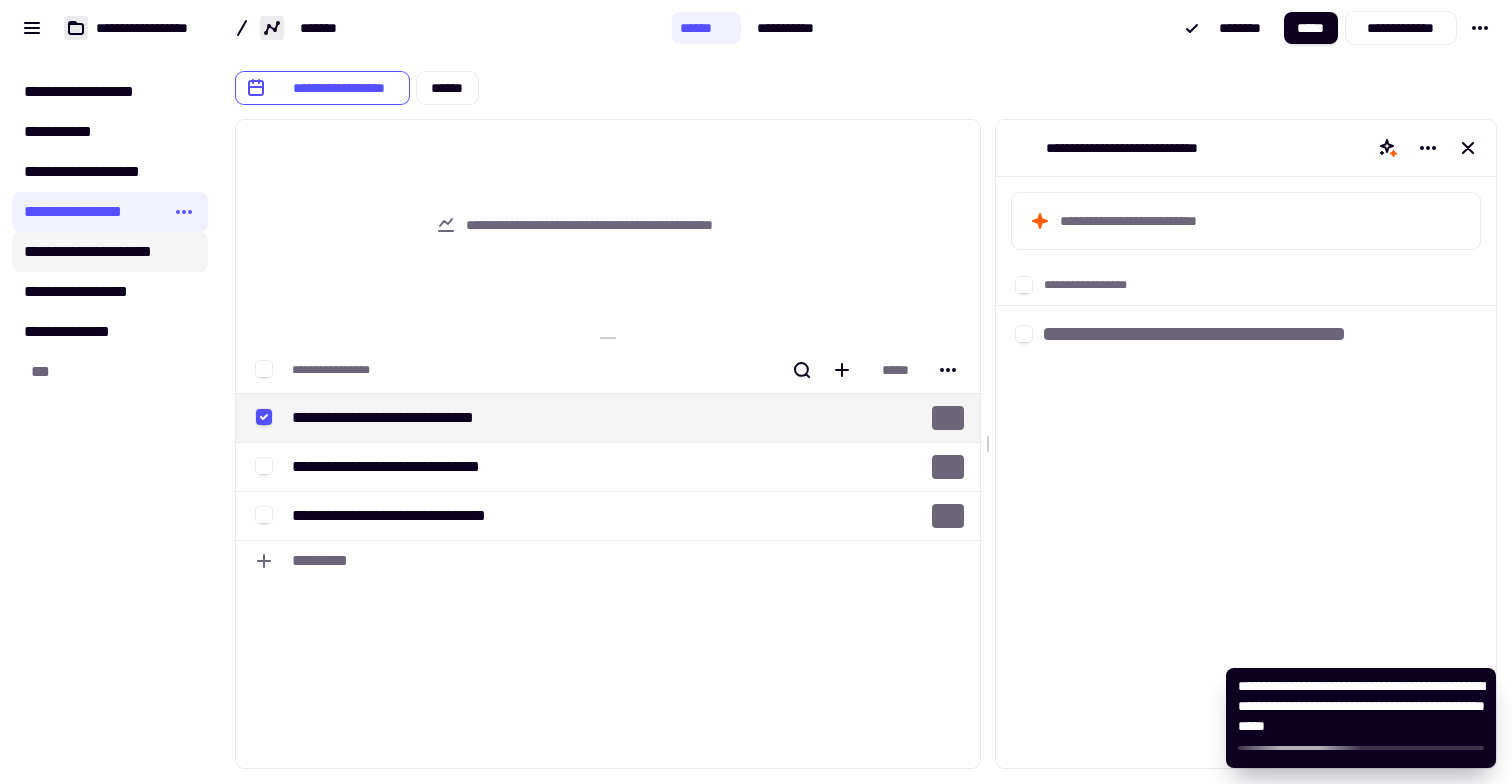 click on "**********" 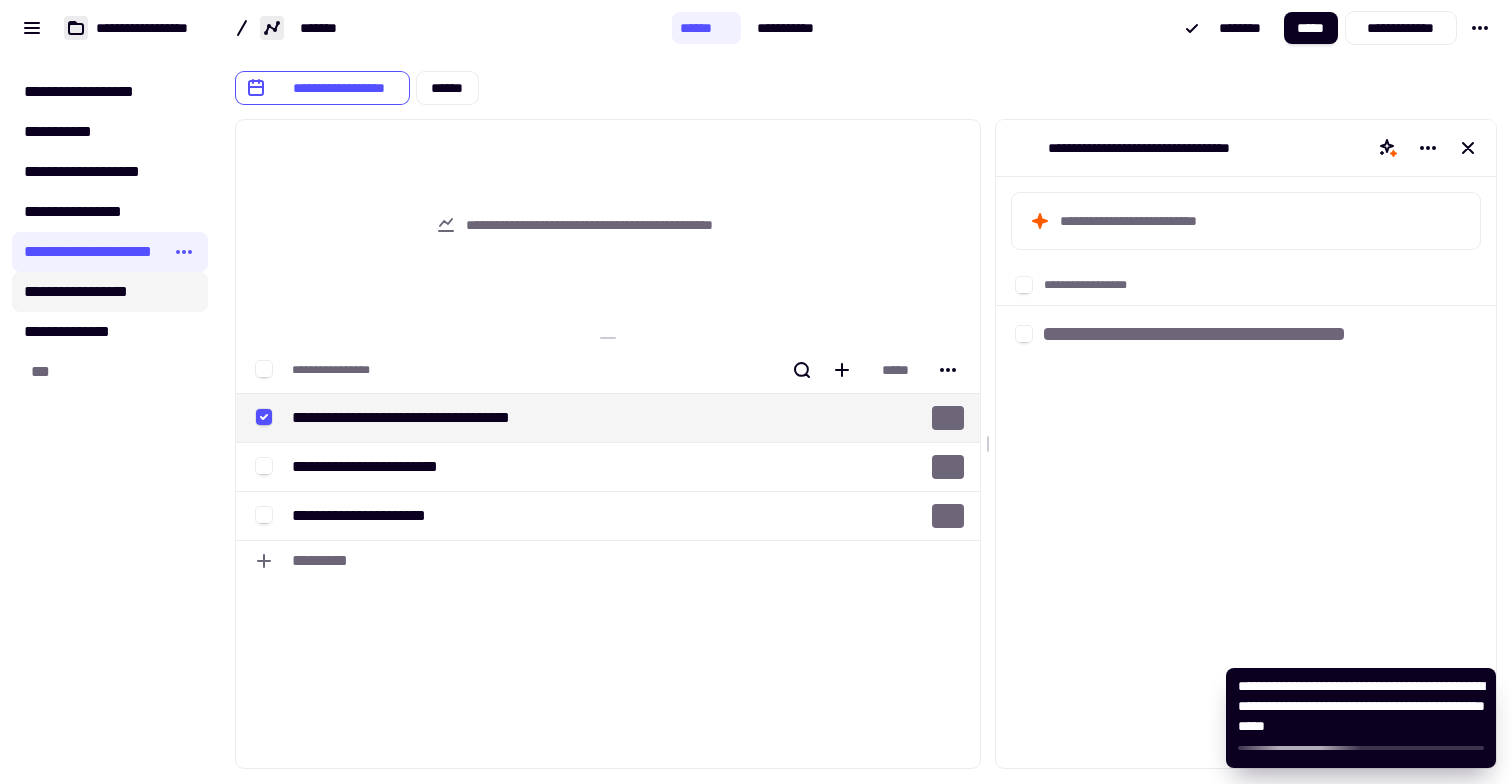 click on "**********" 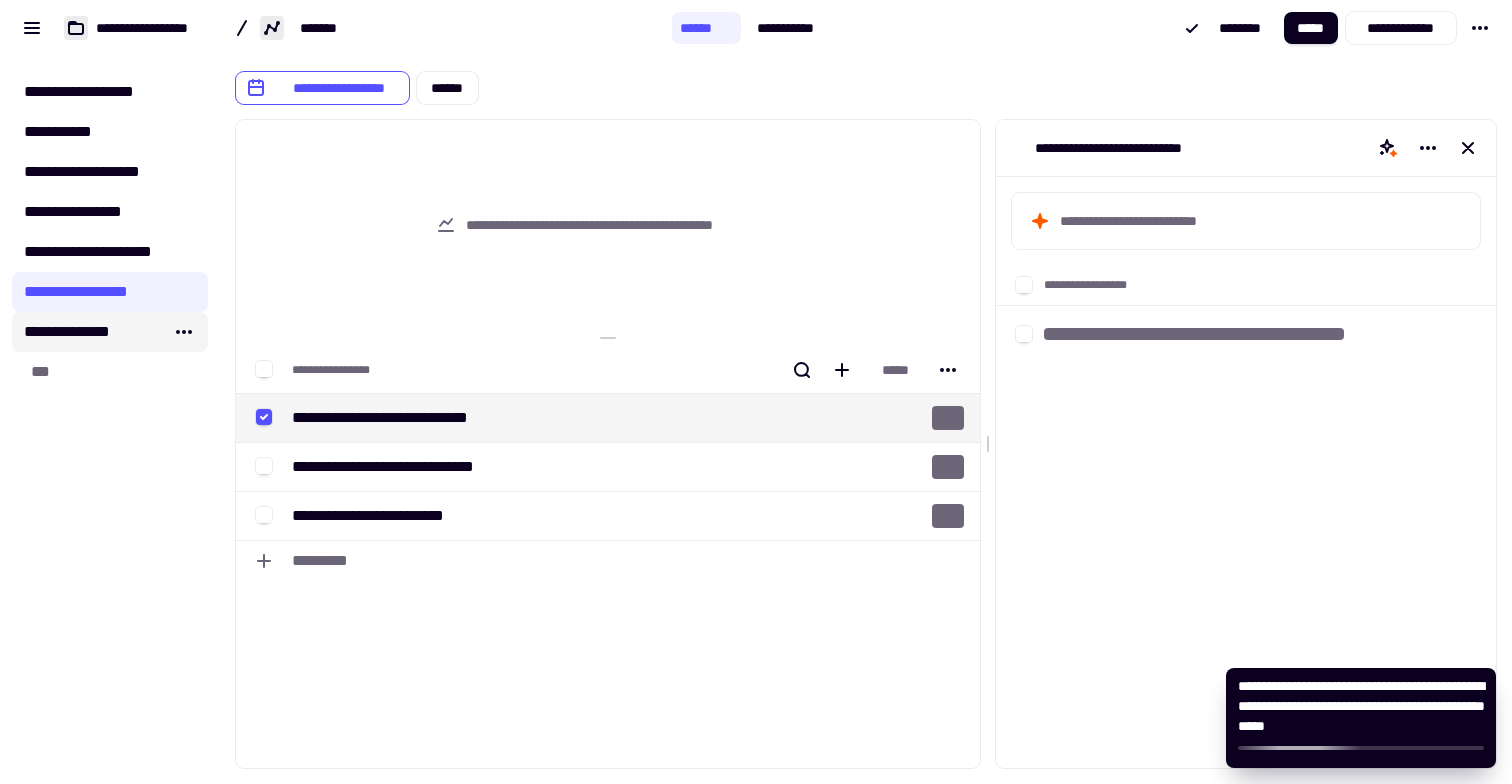click on "**********" 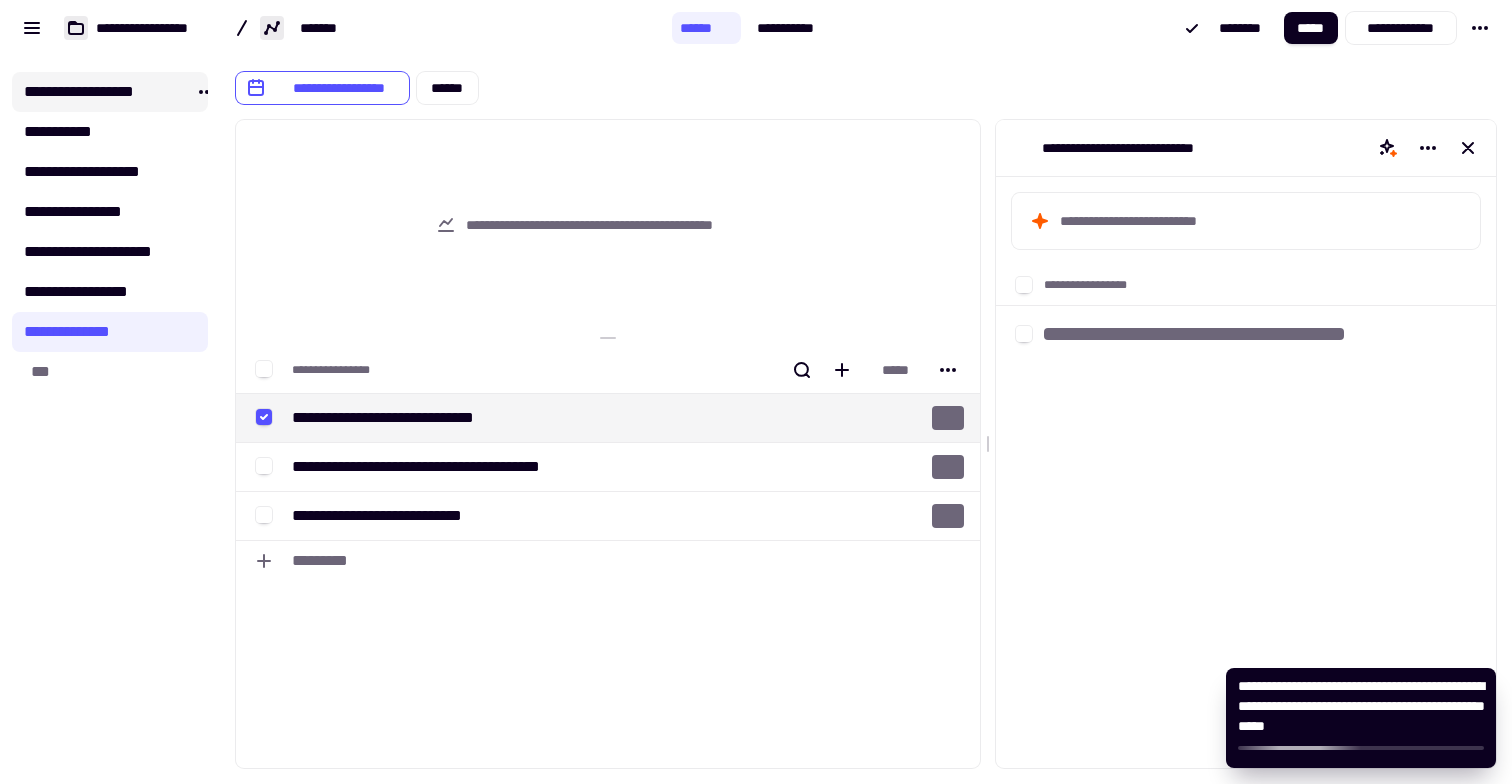 click on "**********" 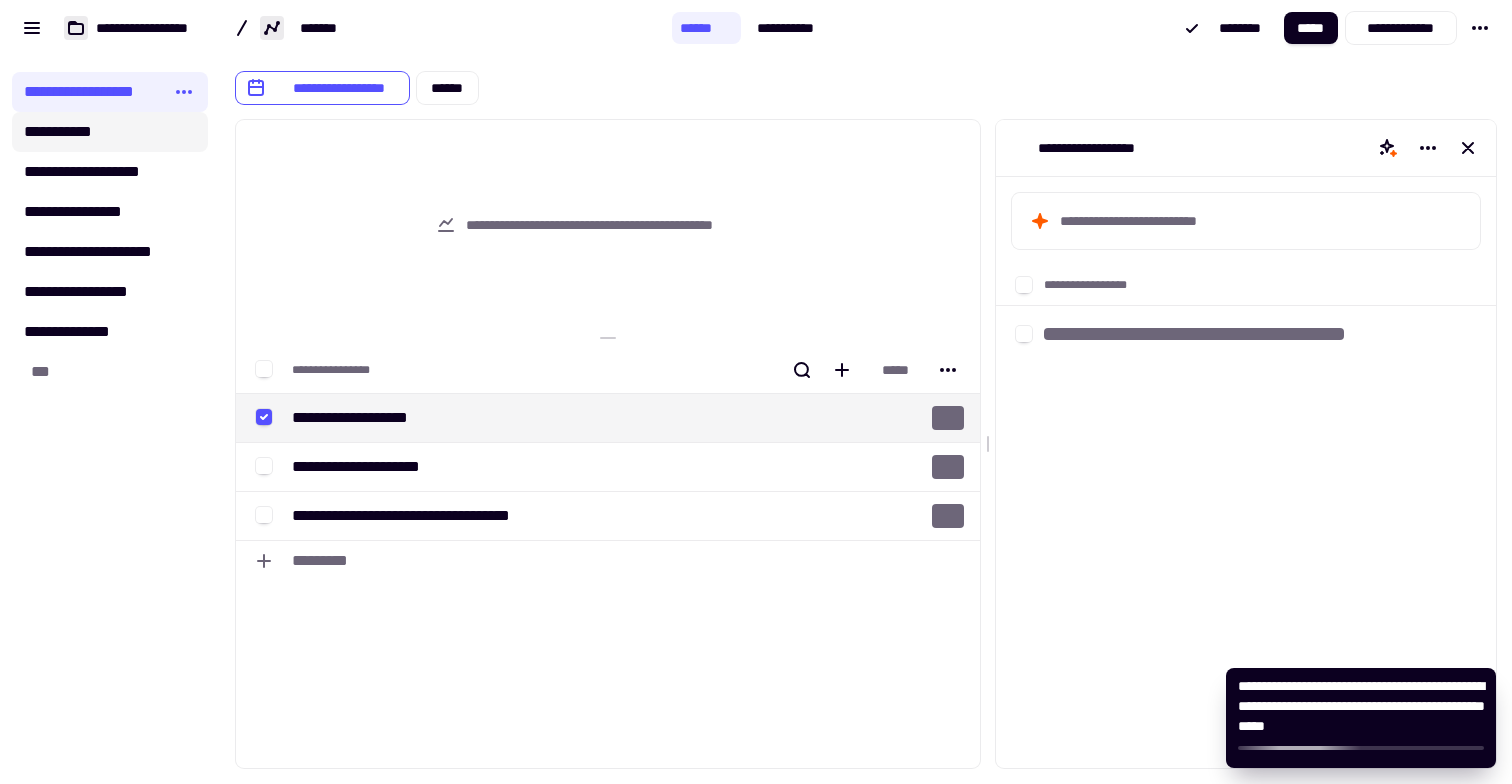 click on "**********" 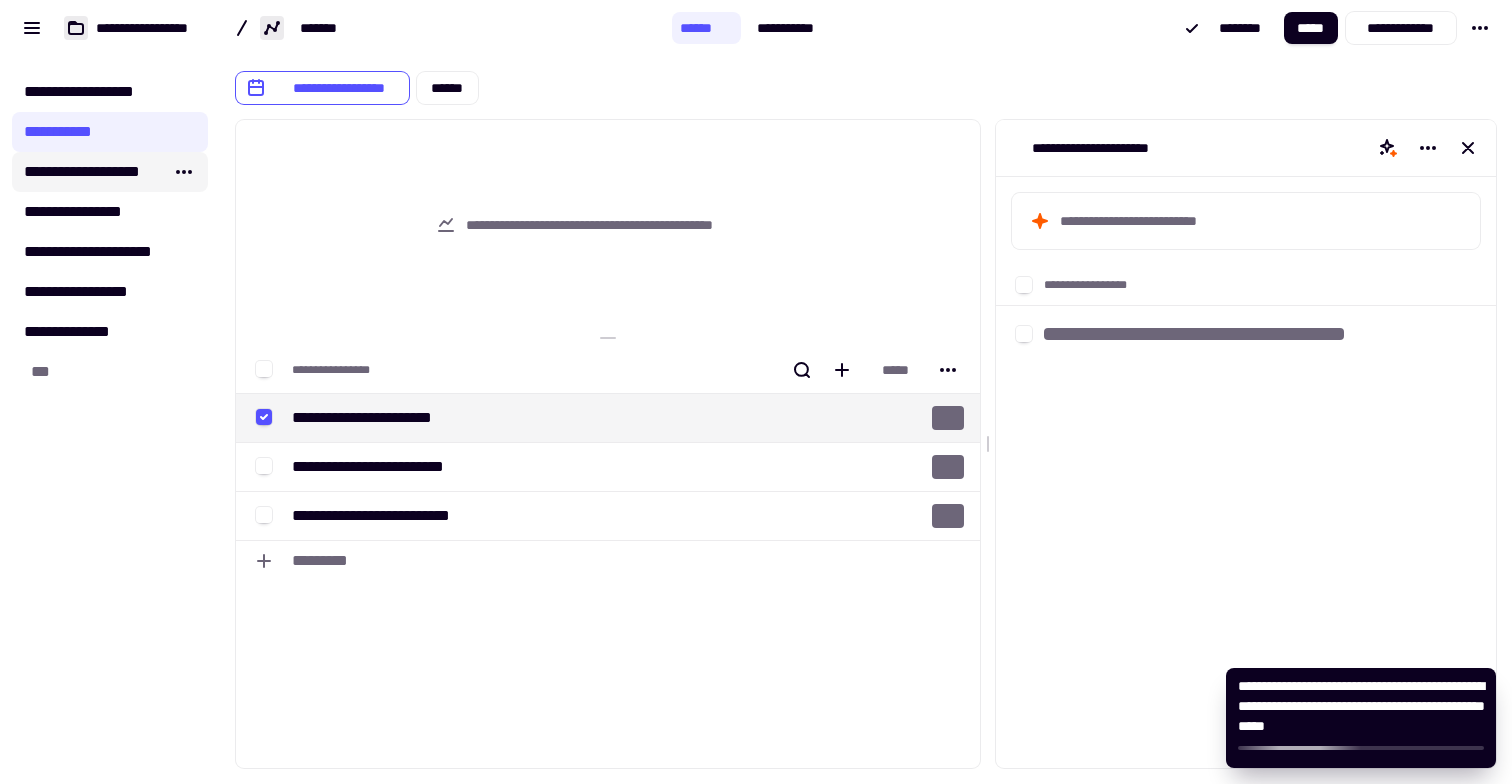 click on "**********" 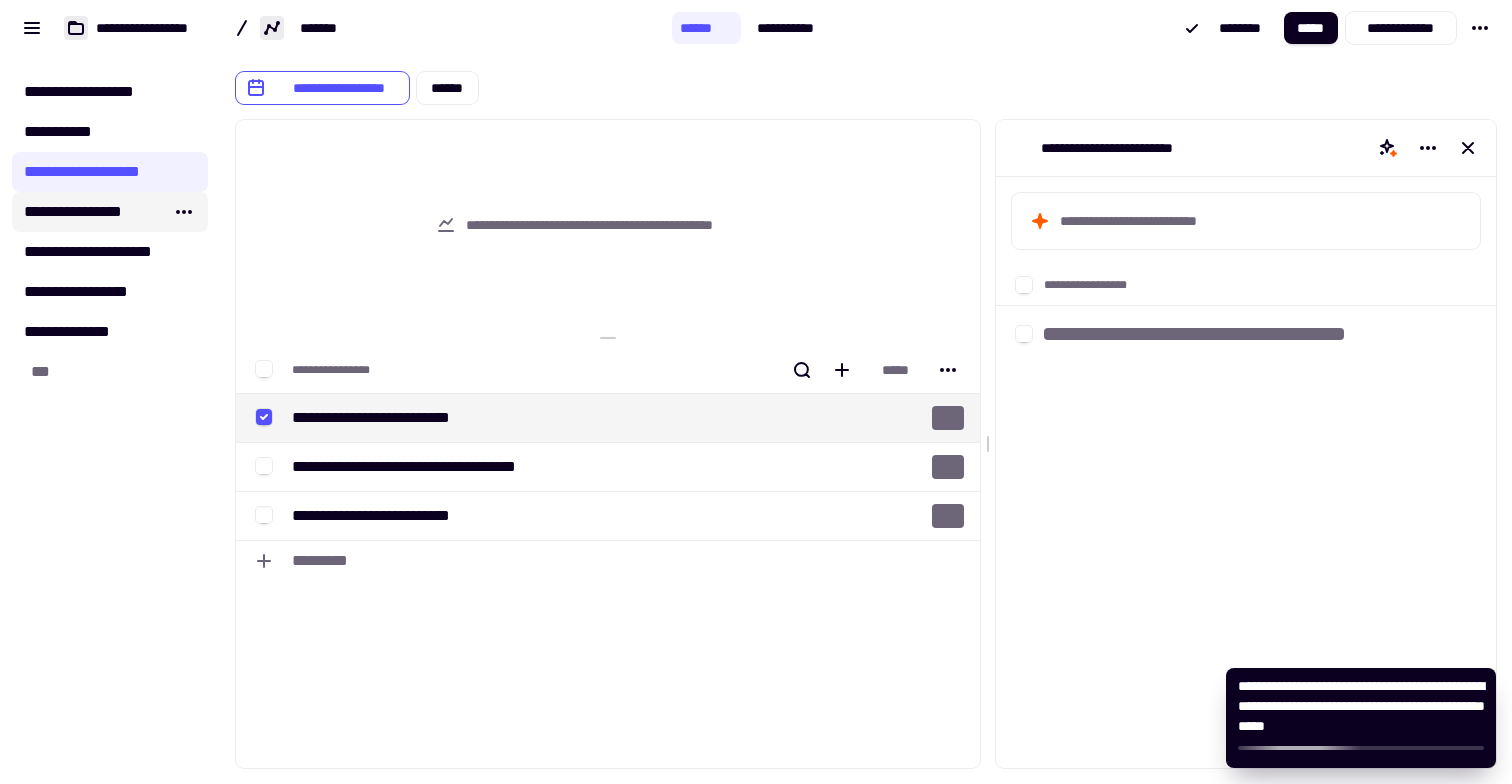 click on "**********" 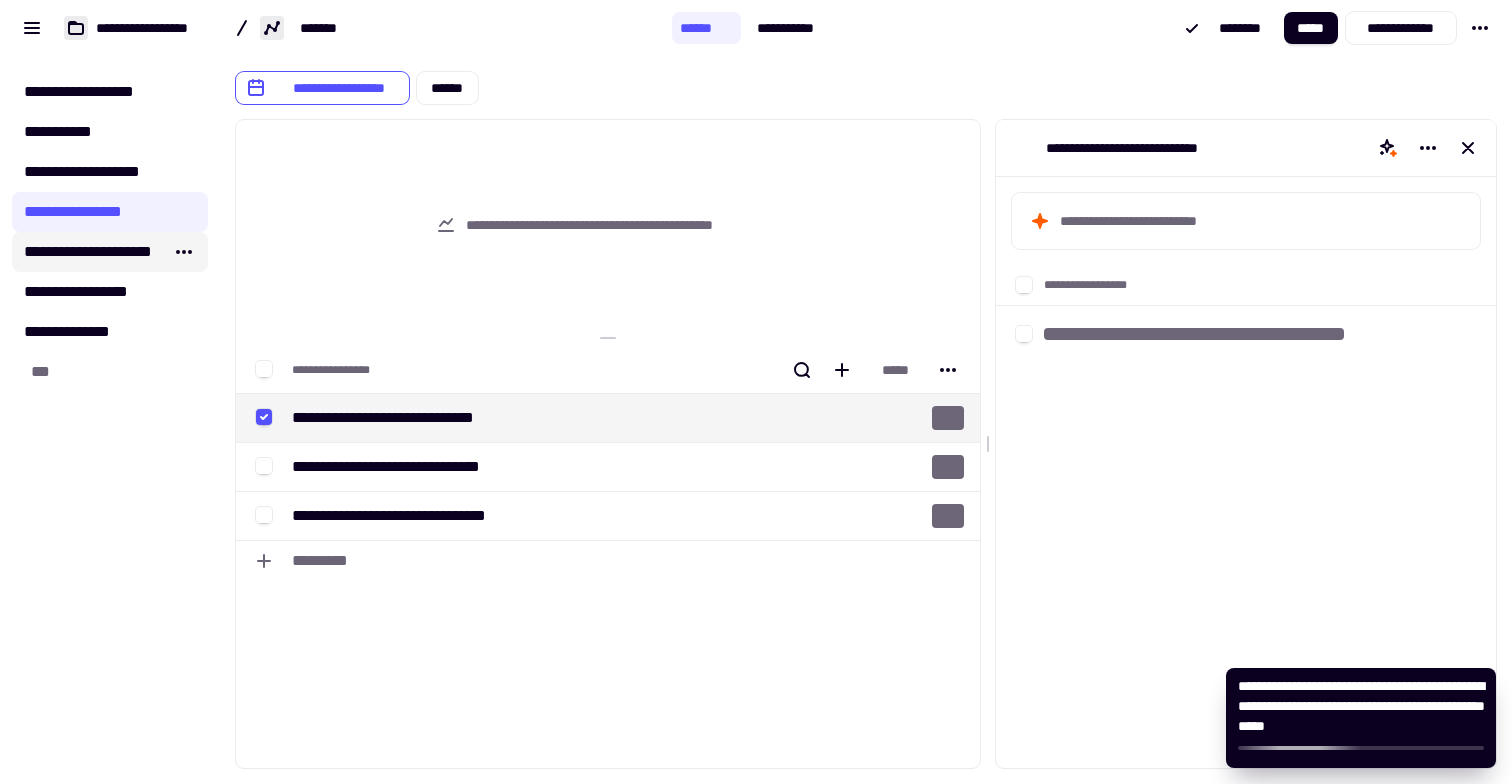 click on "**********" 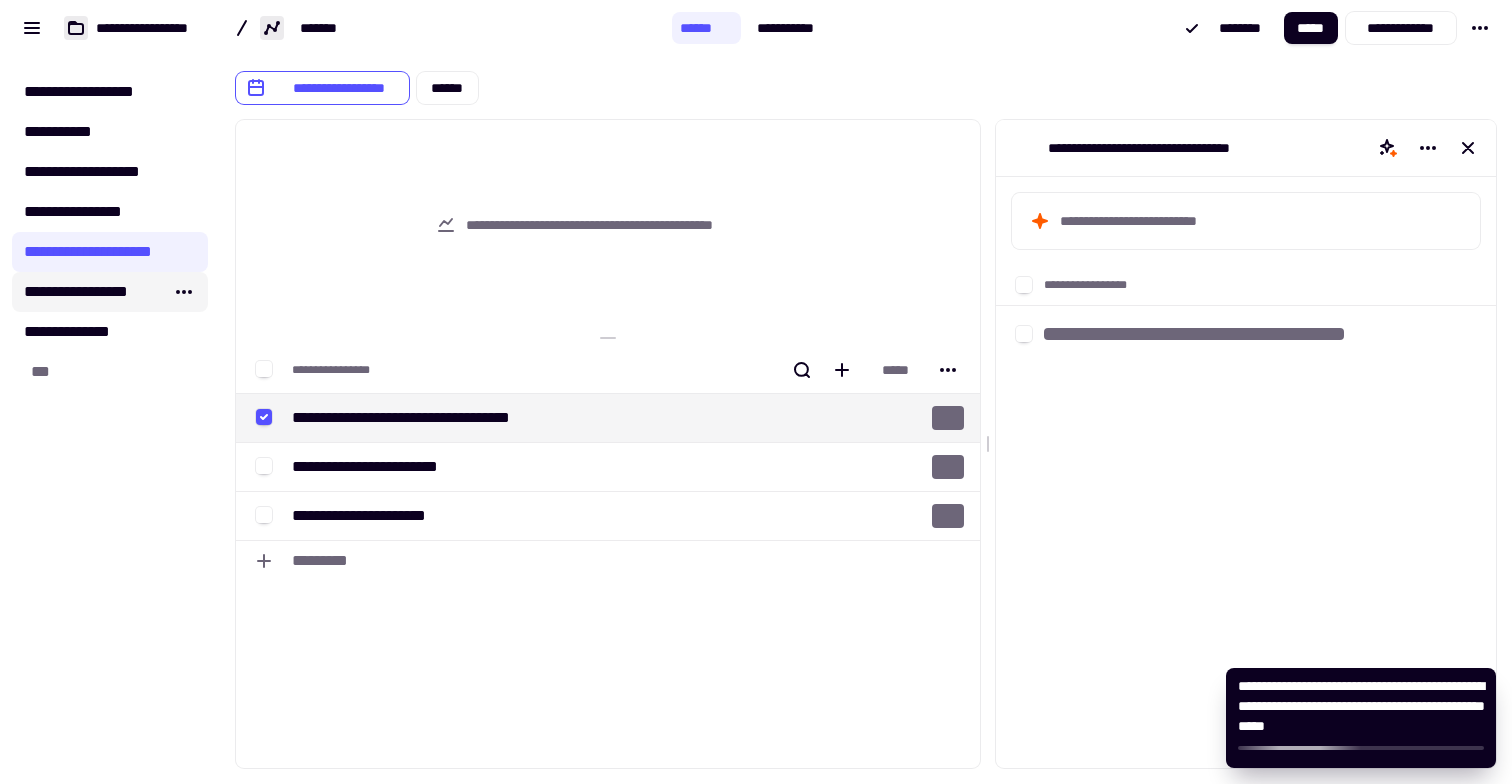 click on "**********" 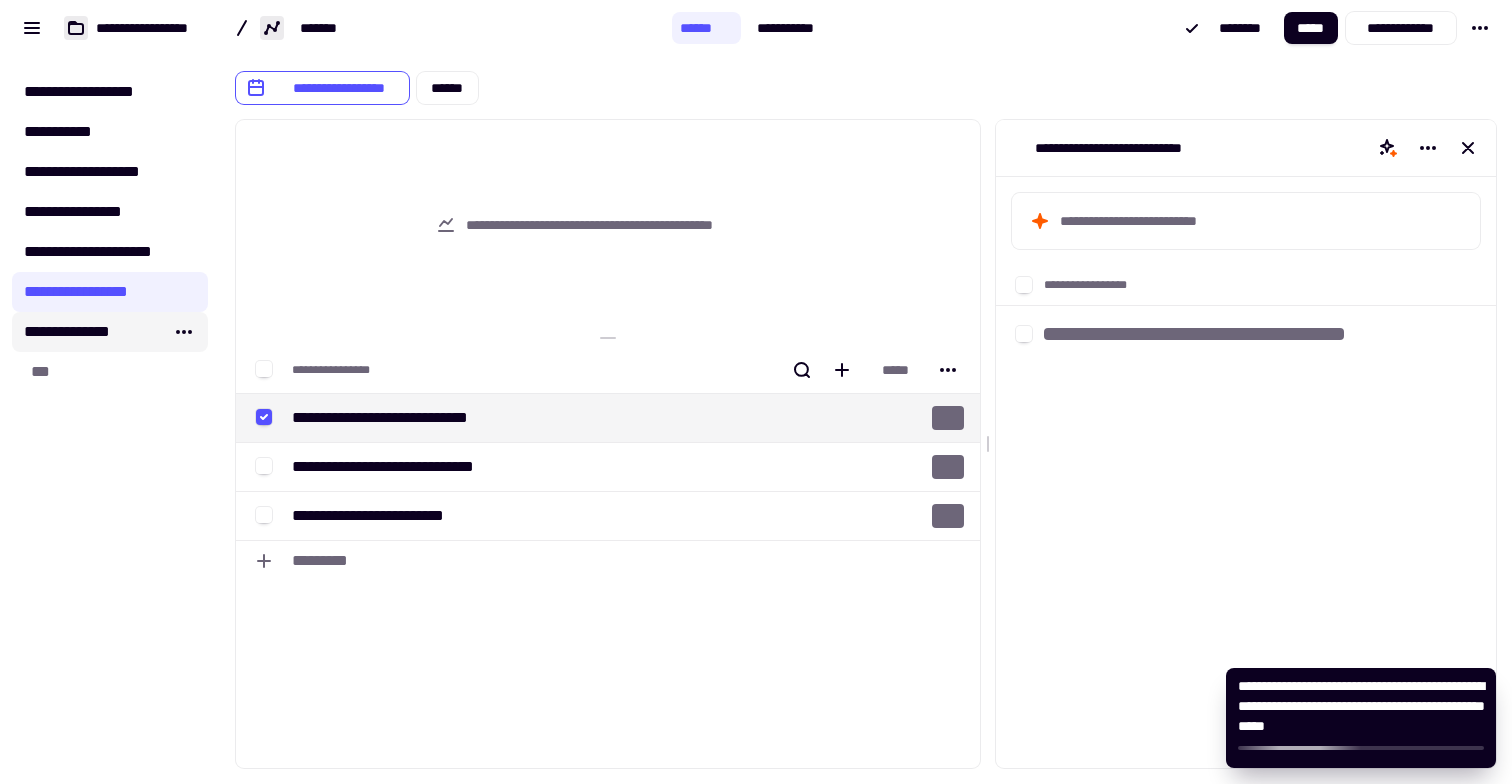 click on "**********" 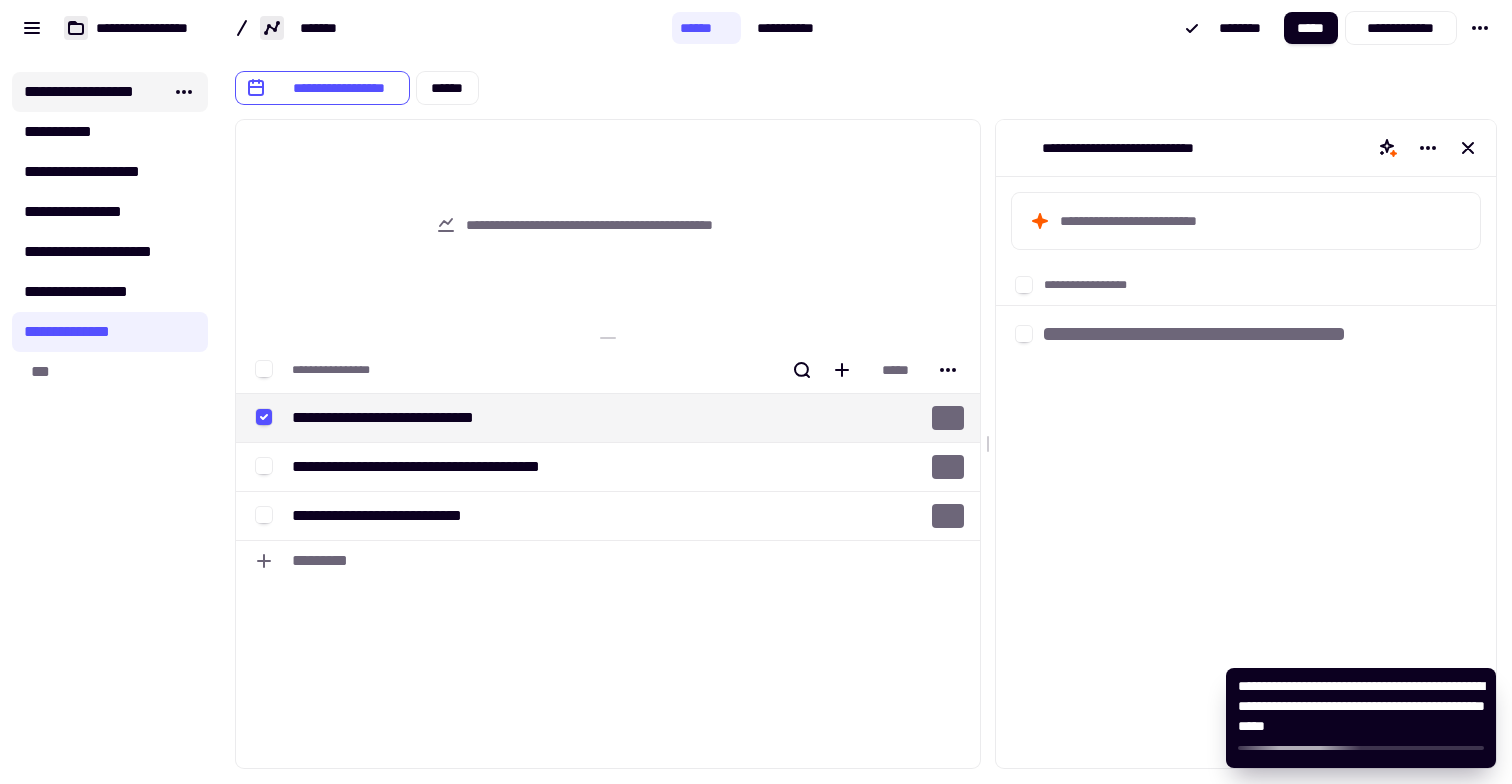 click on "**********" 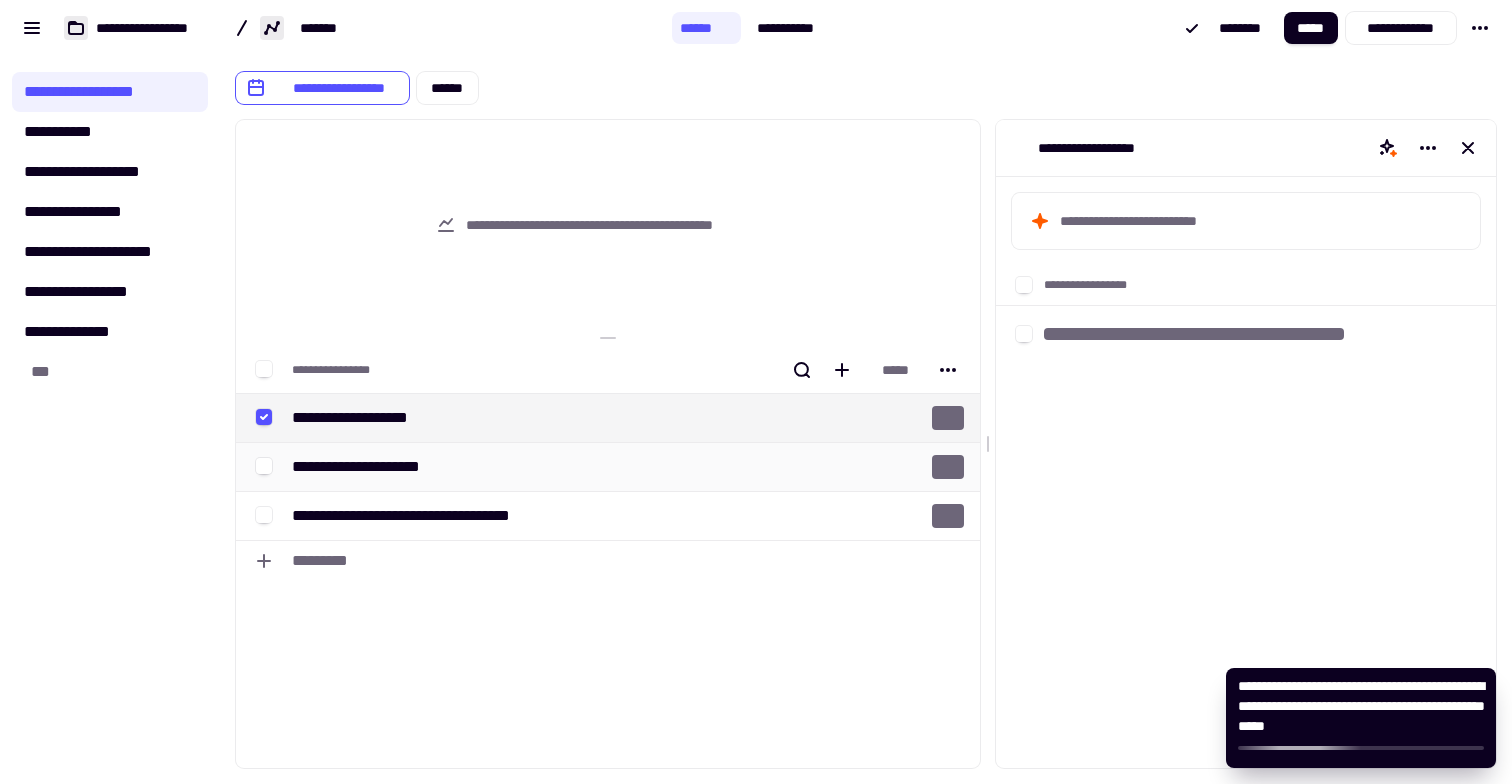 click on "**********" at bounding box center (504, 467) 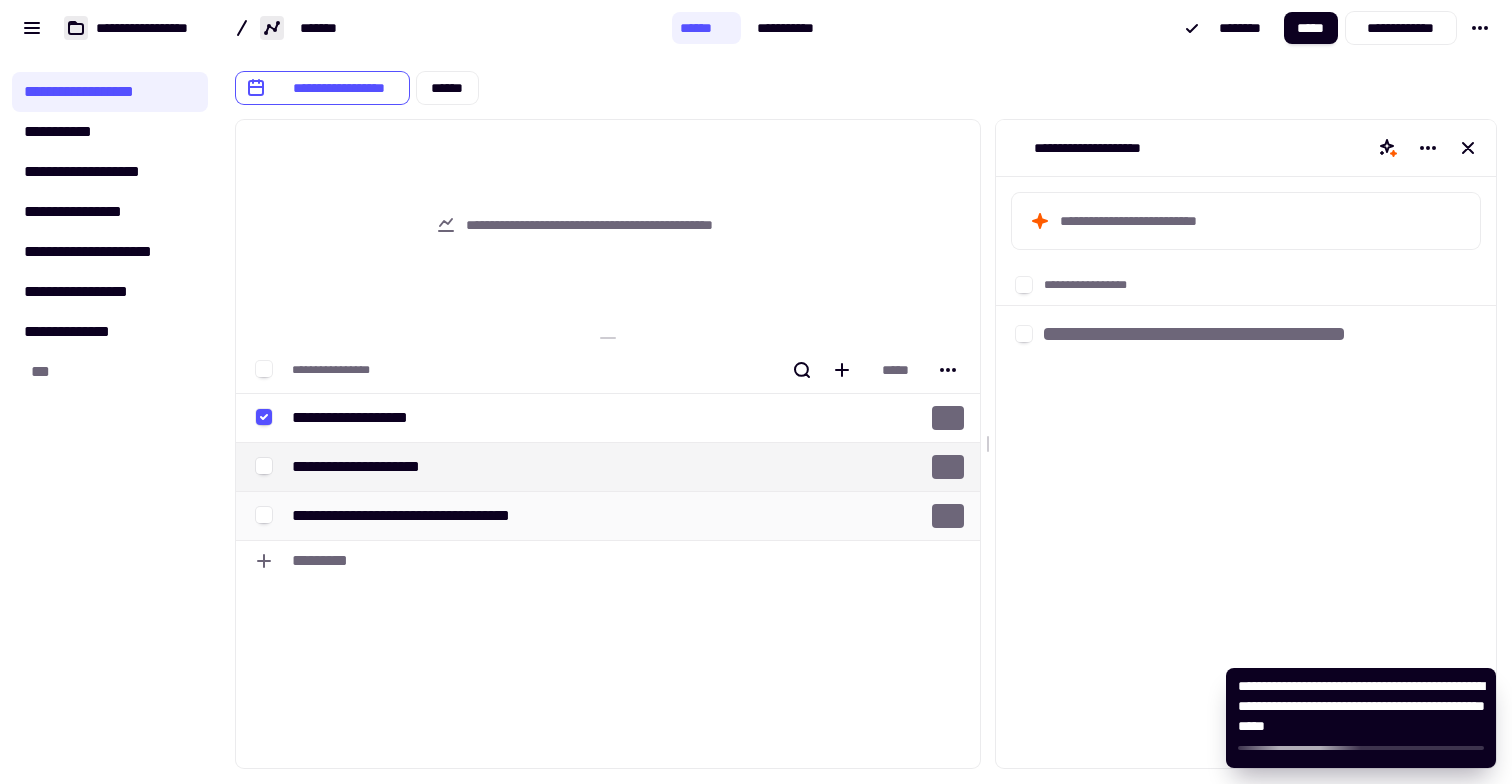 click on "**********" at bounding box center (430, 516) 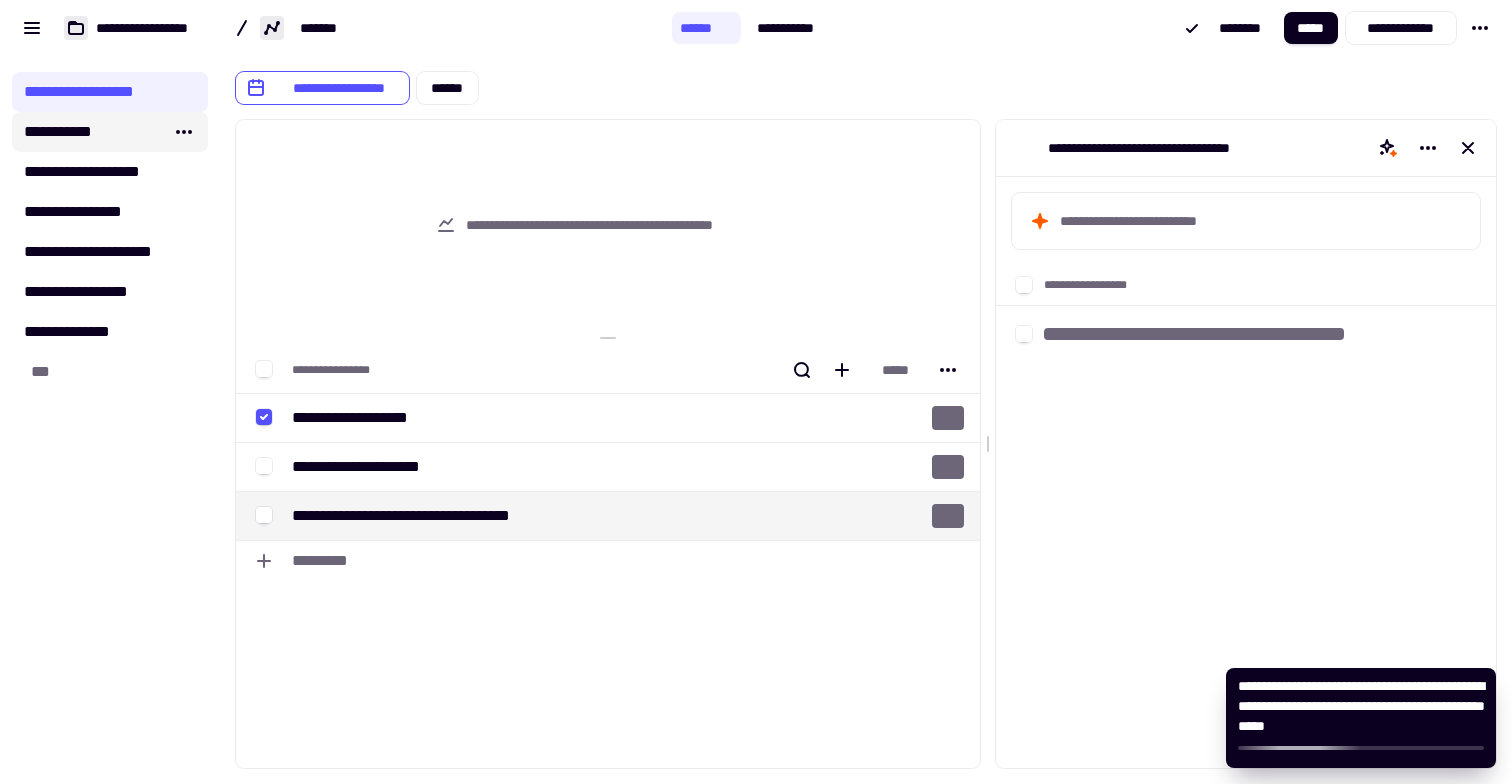 click on "**********" 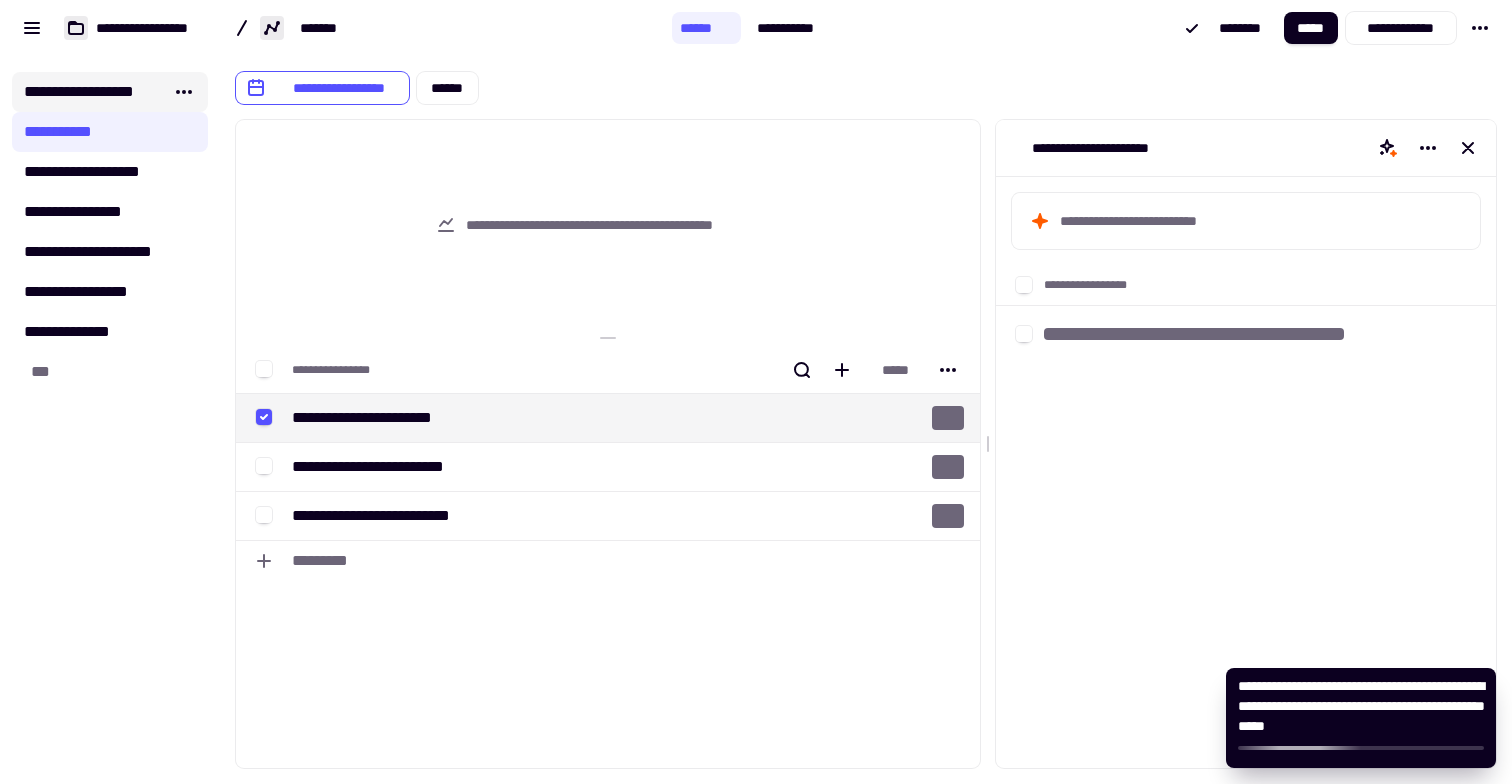 click on "**********" 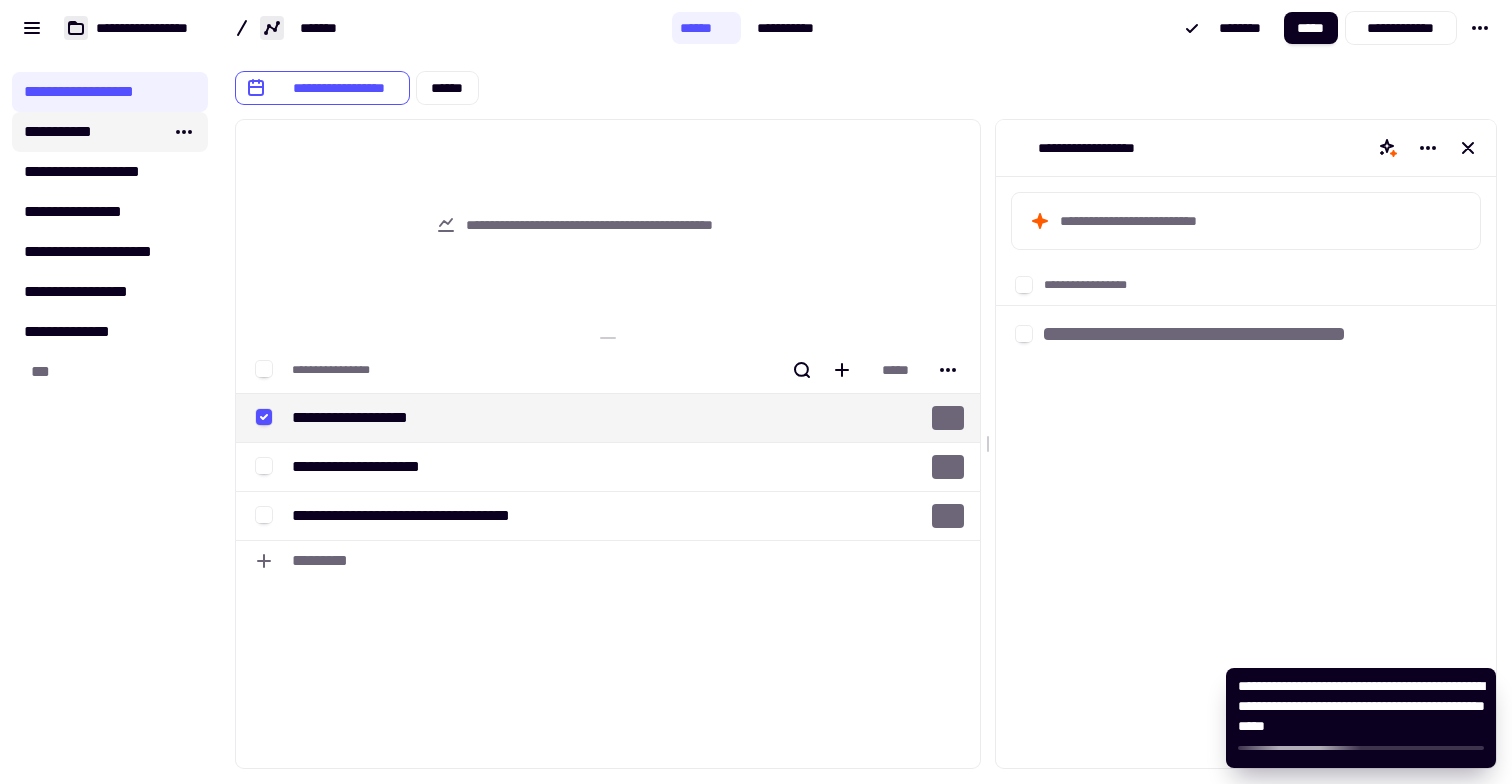 click on "**********" 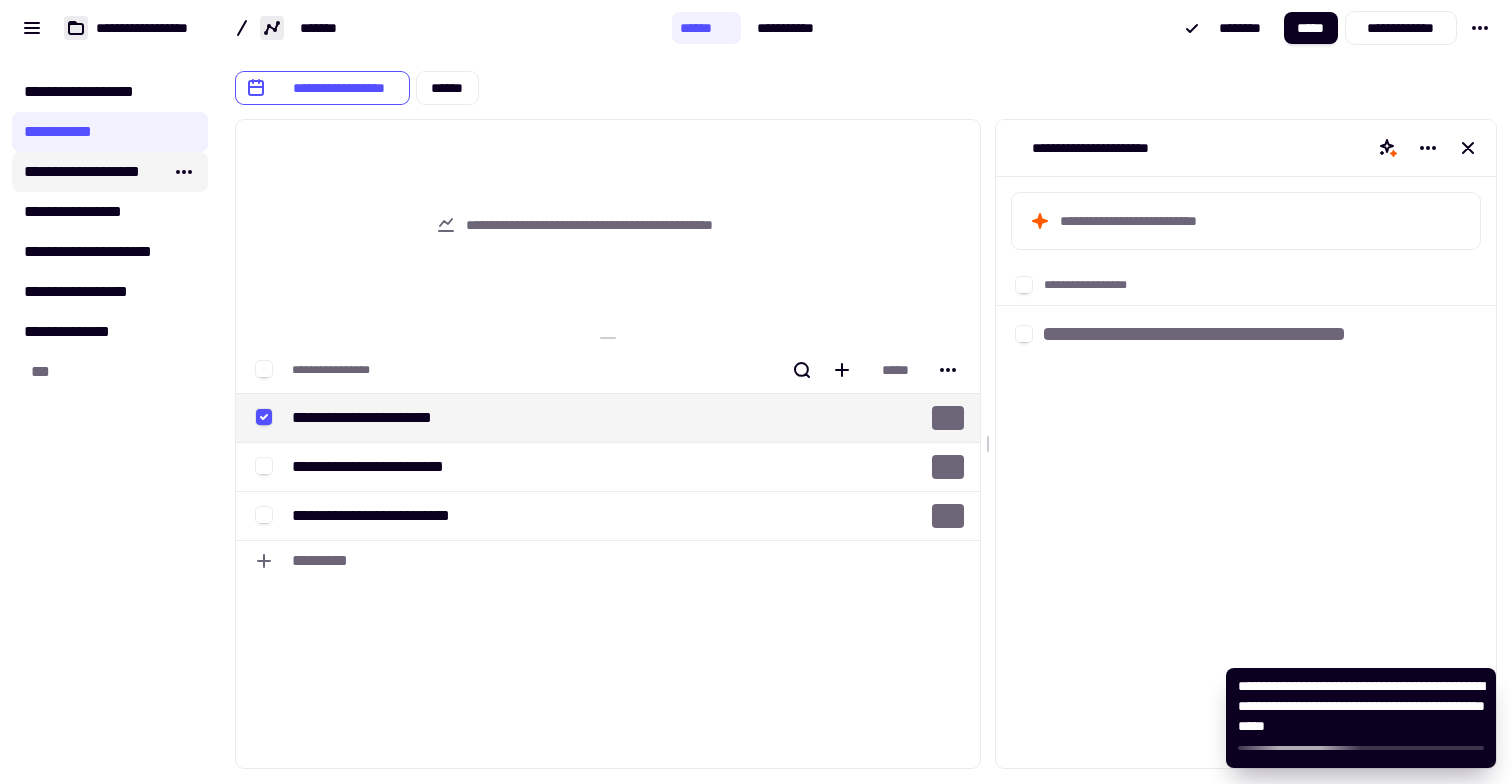 click on "**********" 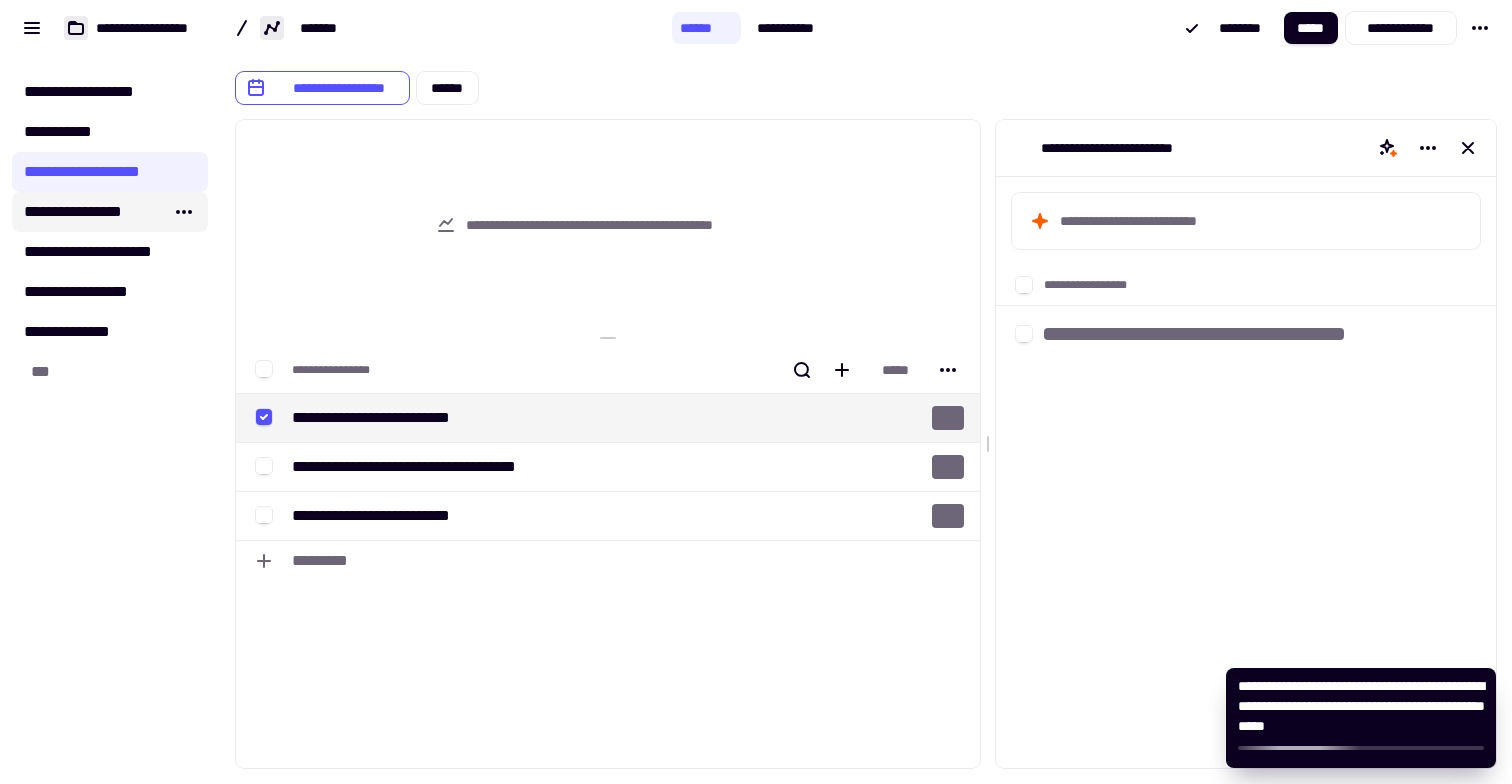 click on "**********" 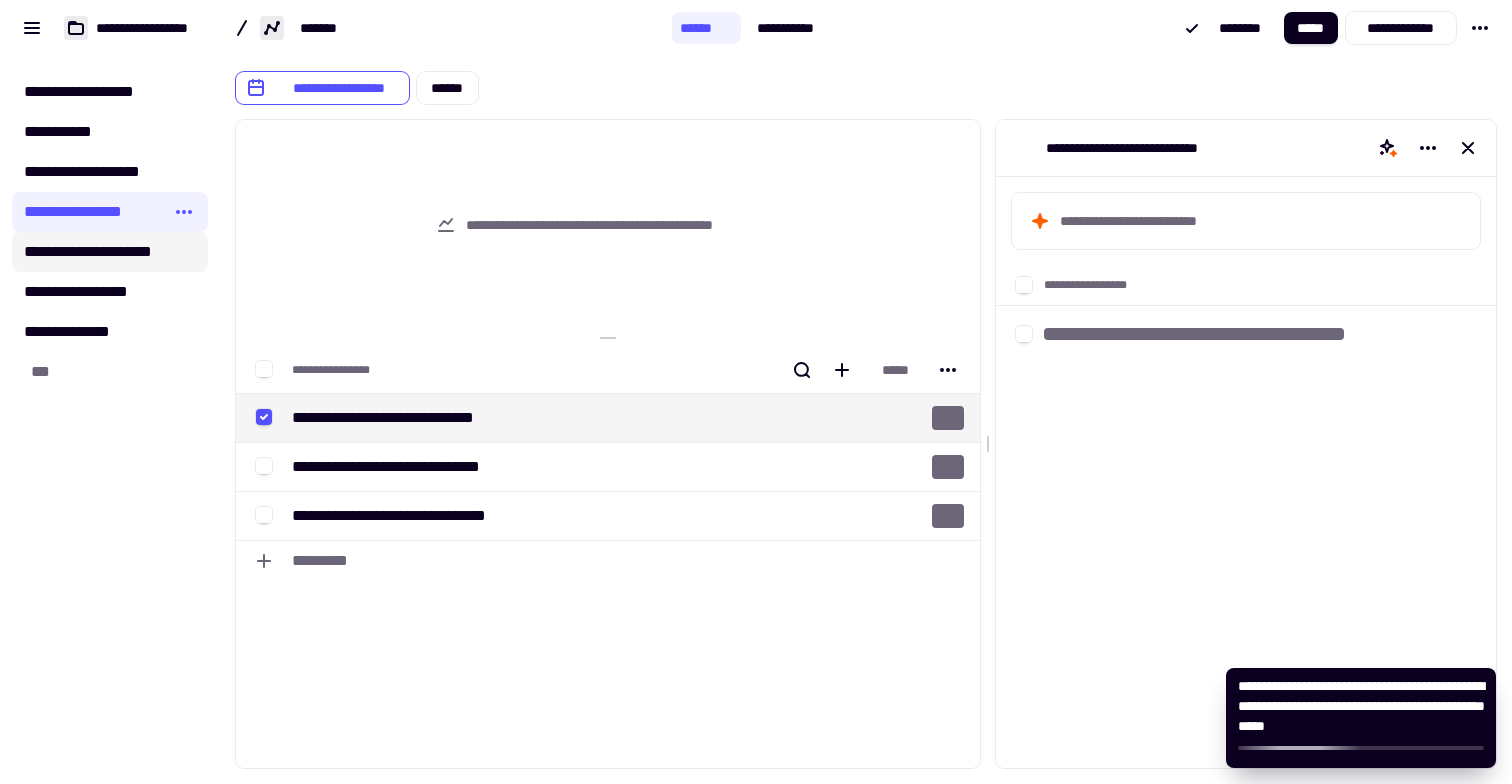 click on "**********" 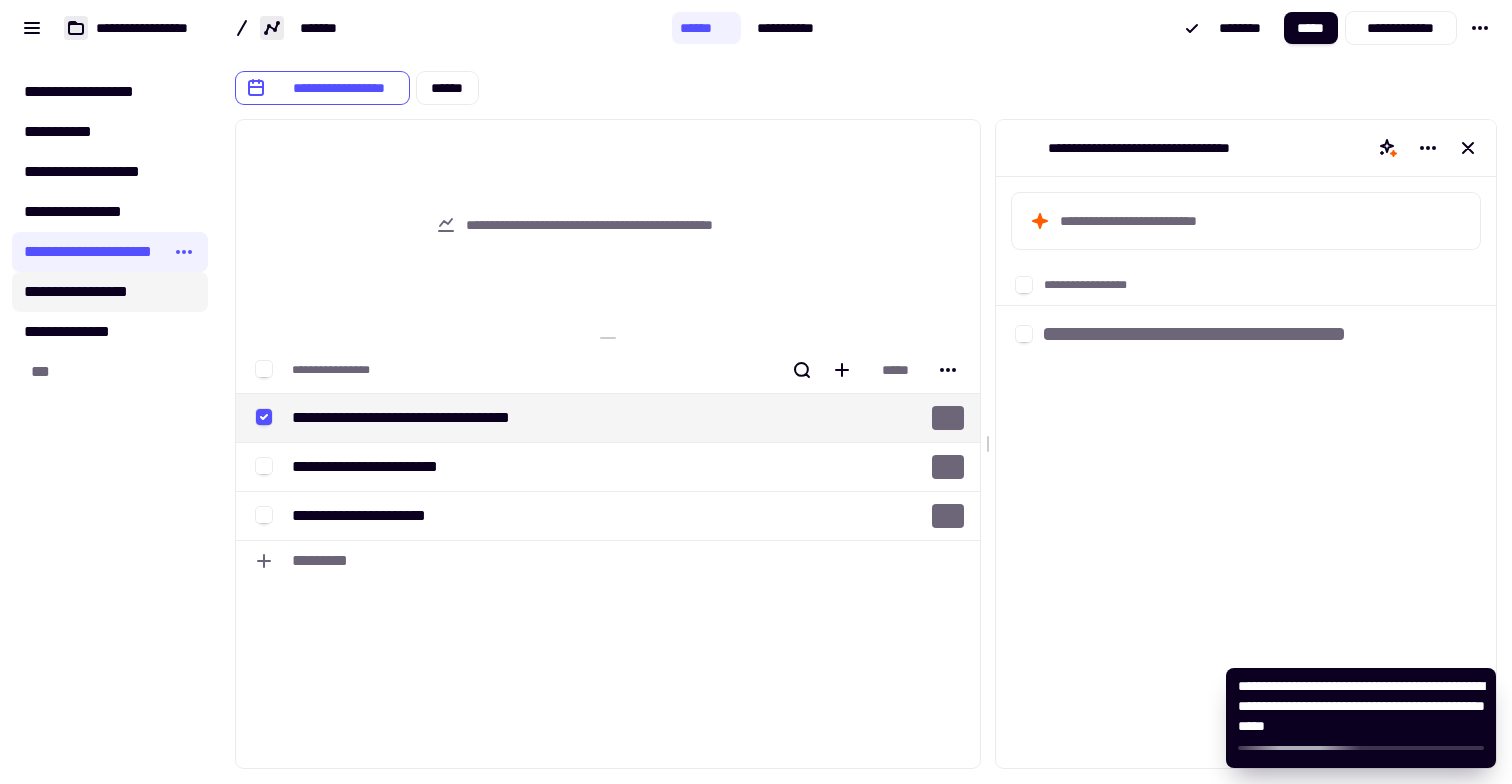 click on "**********" 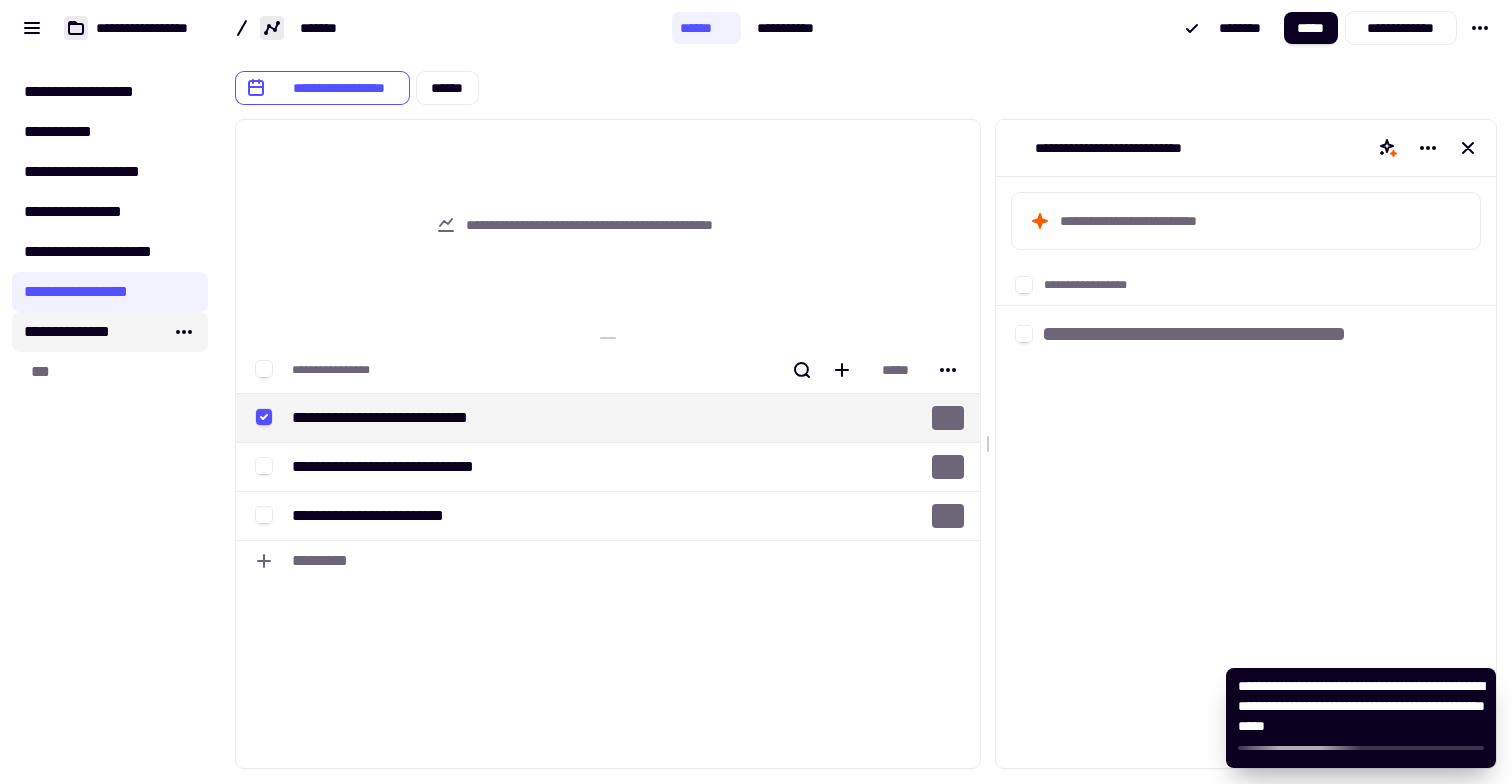 click on "**********" 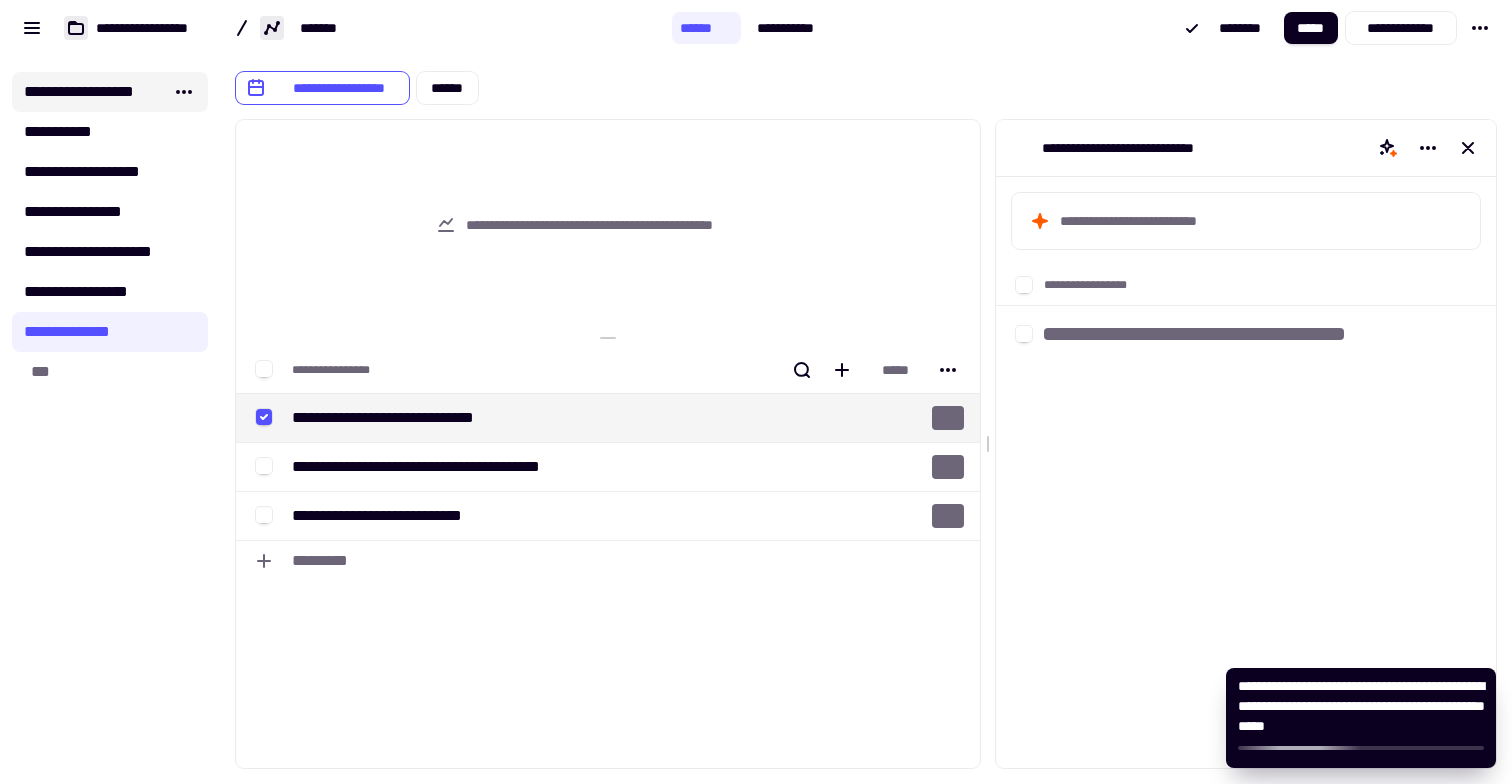 click on "**********" 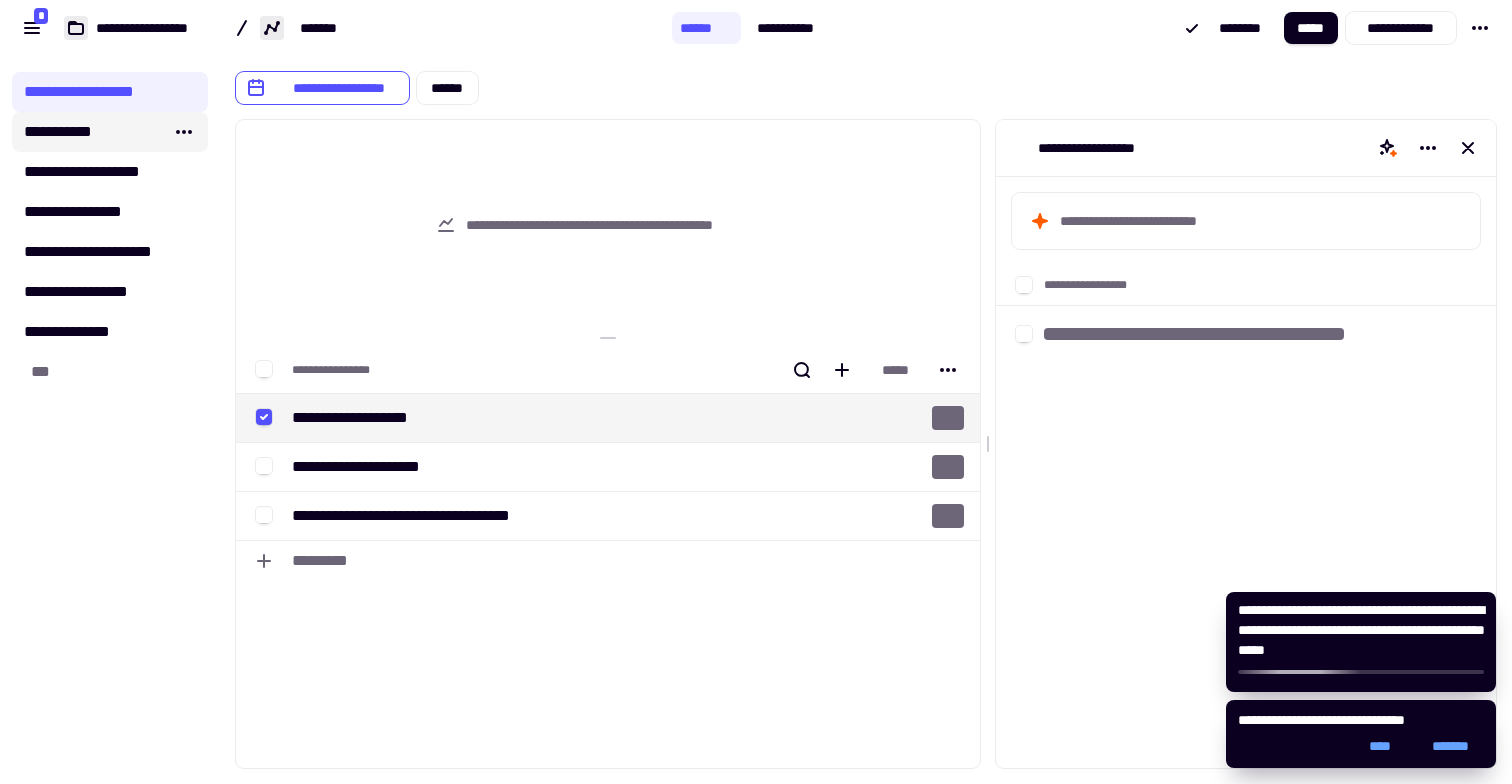 click on "**********" 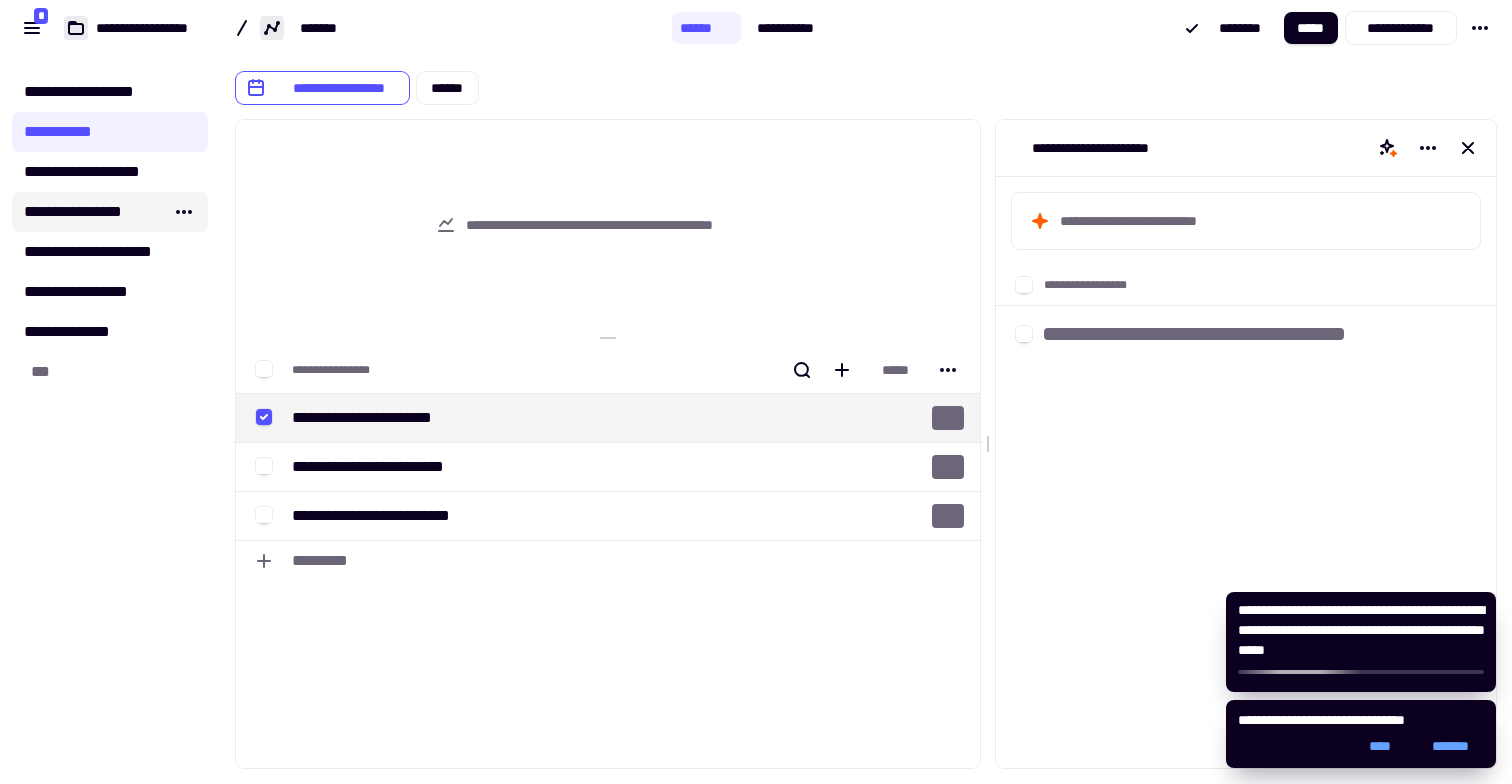 click on "**********" 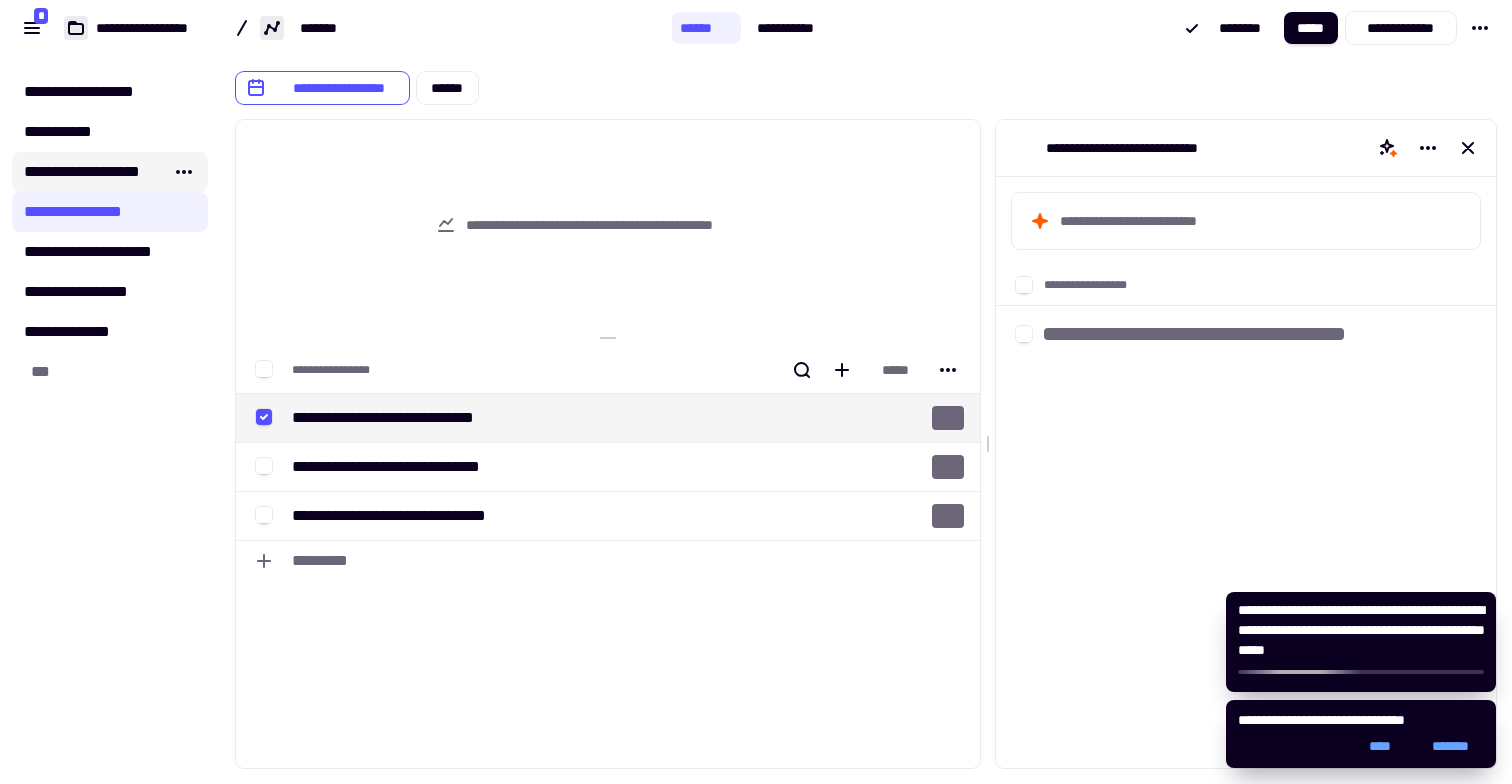 click on "**********" 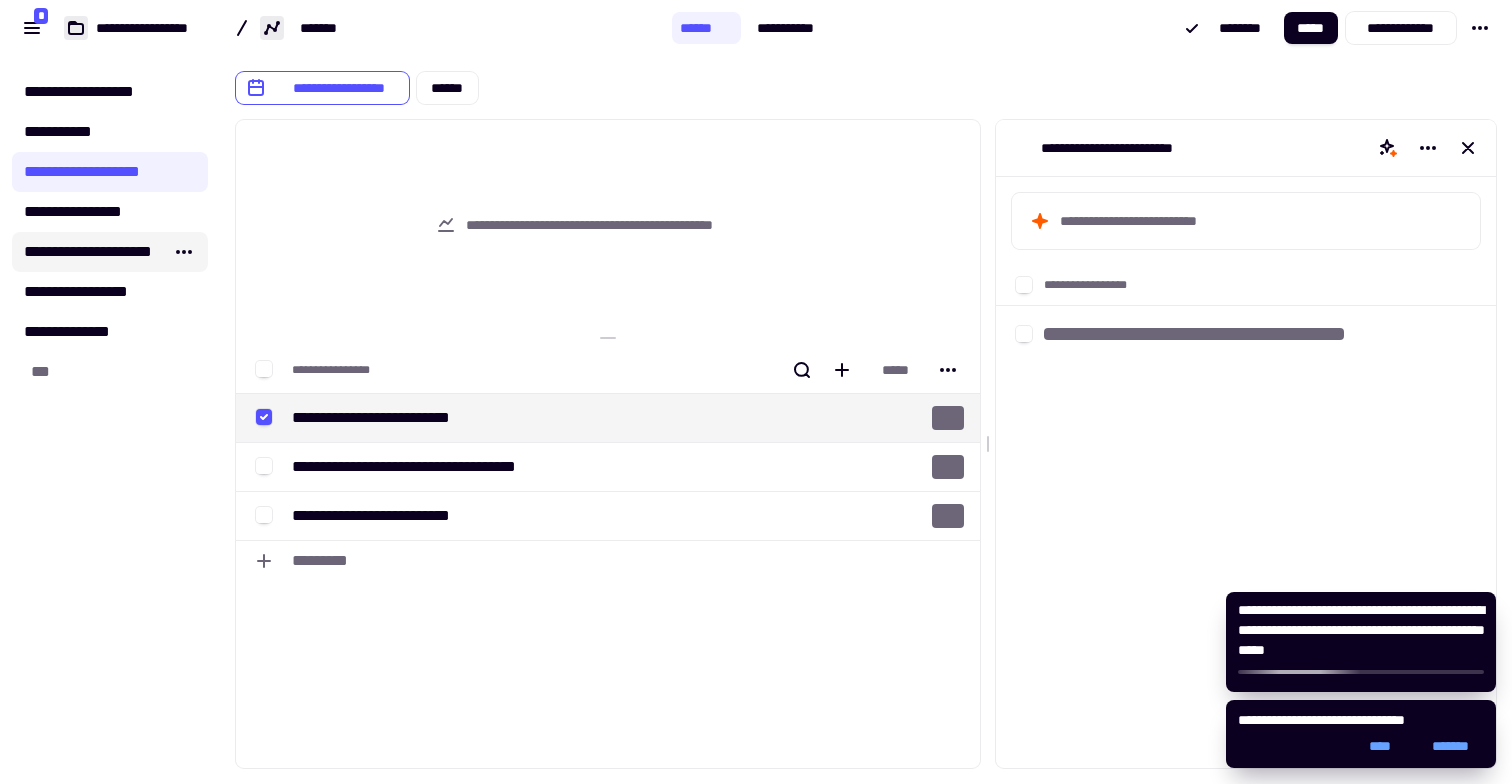 click on "**********" 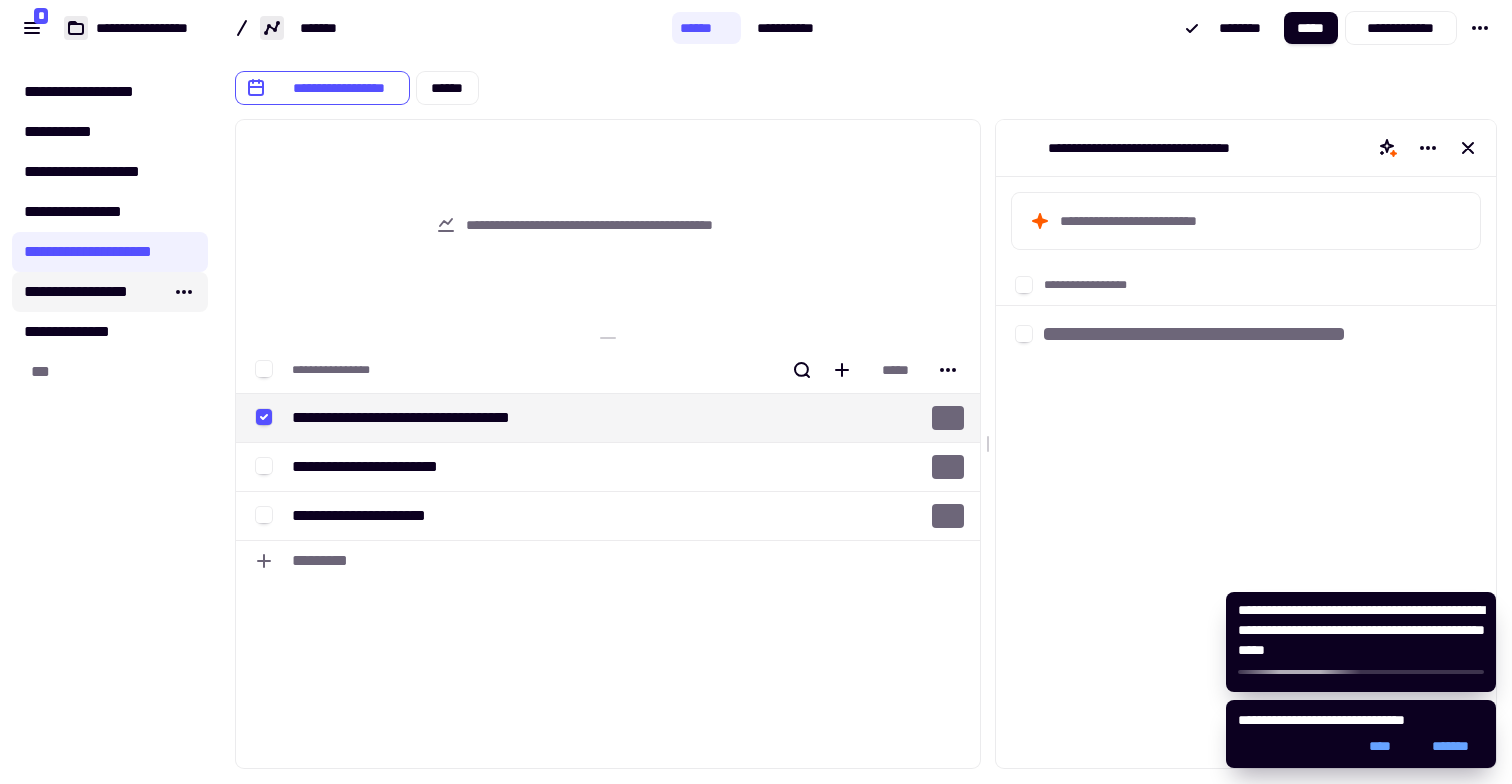 click on "**********" 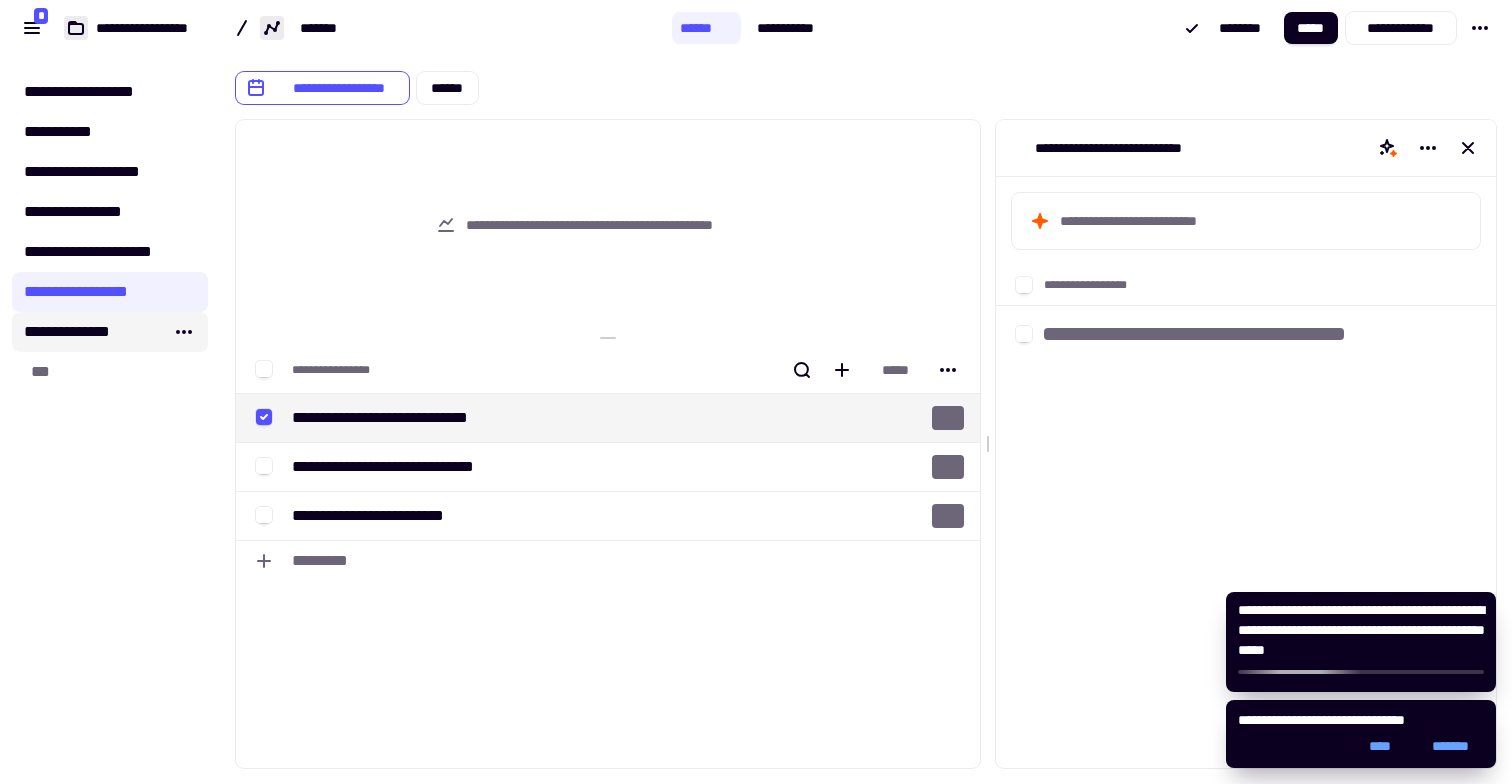 click on "**********" 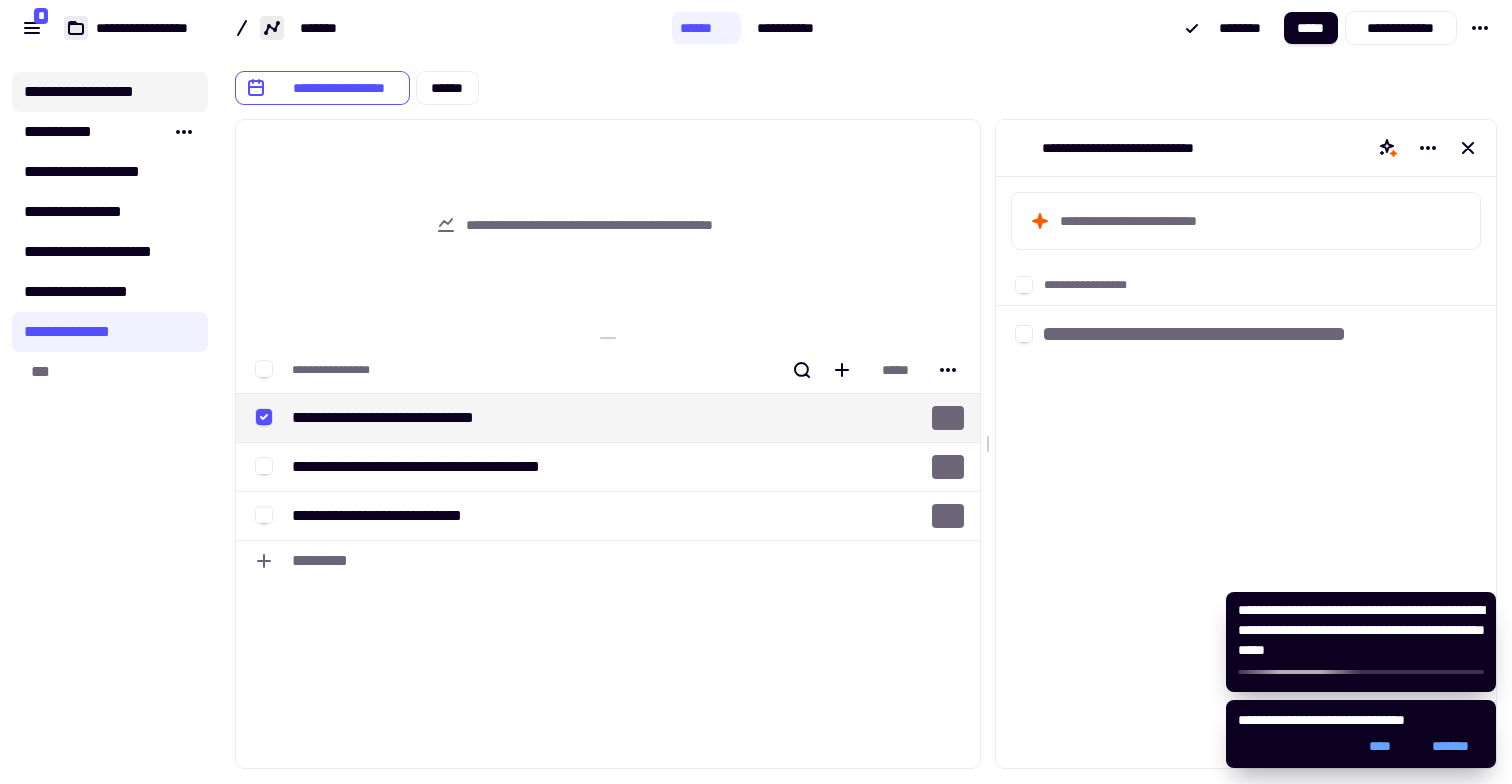 click on "**********" 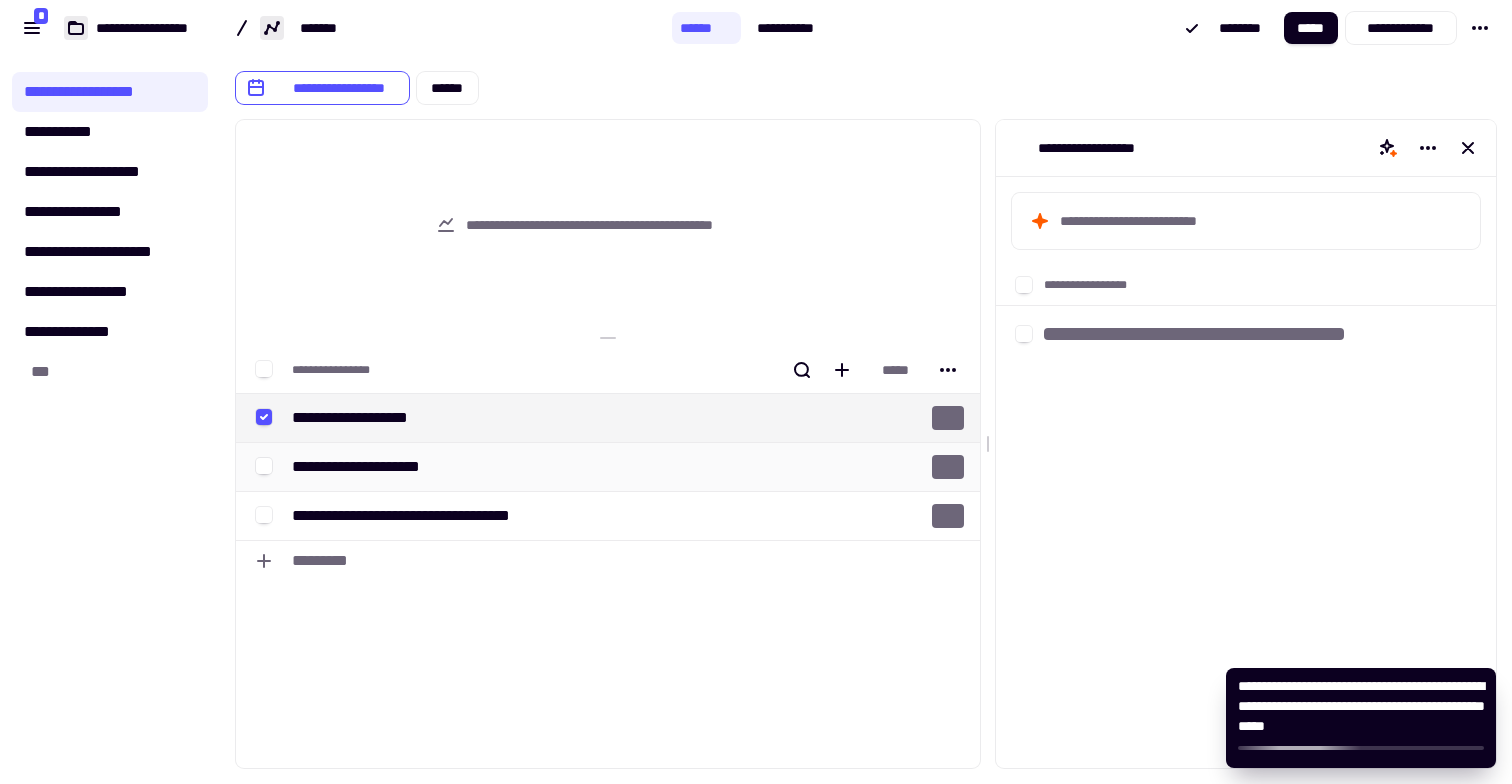 click on "**********" at bounding box center [504, 467] 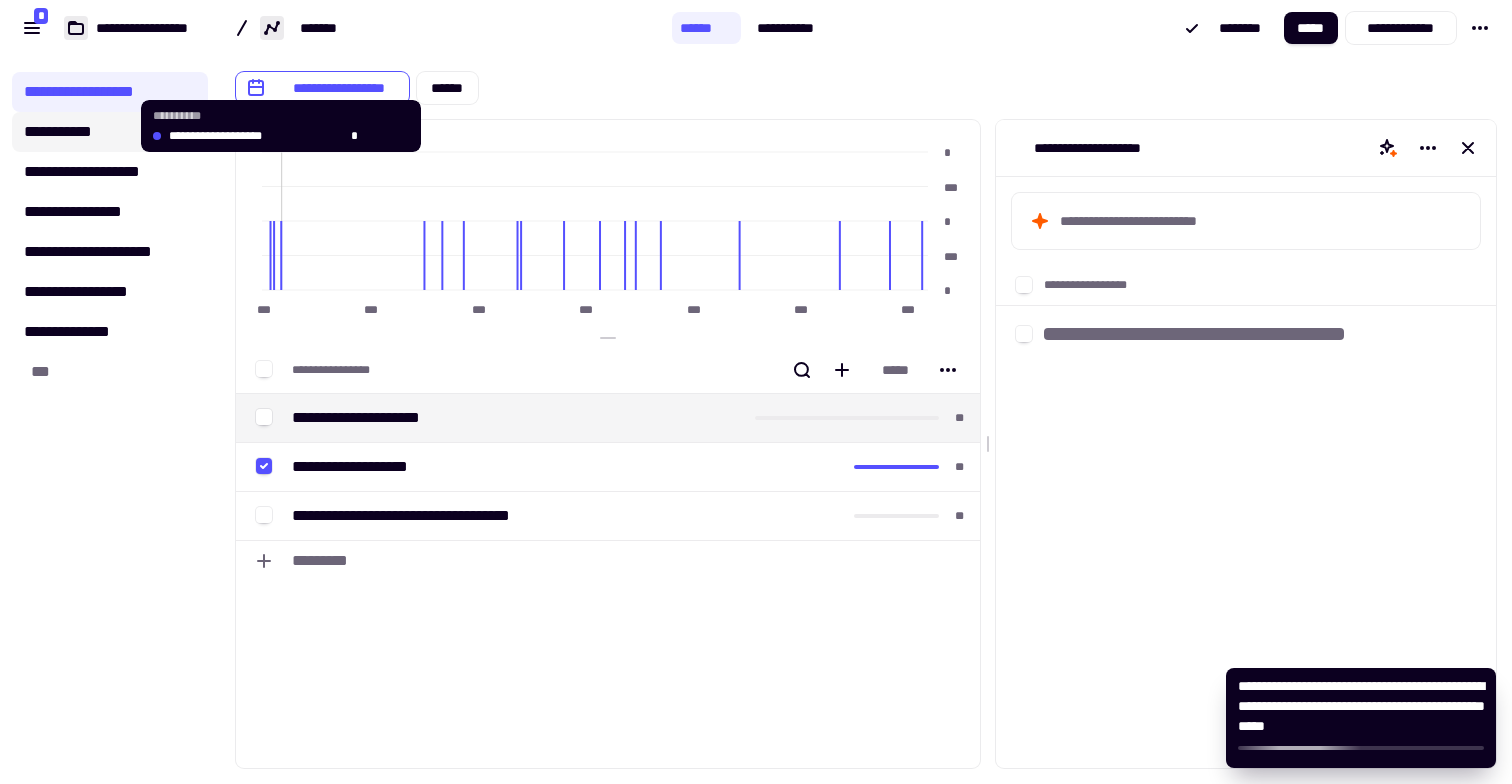 click on "**********" 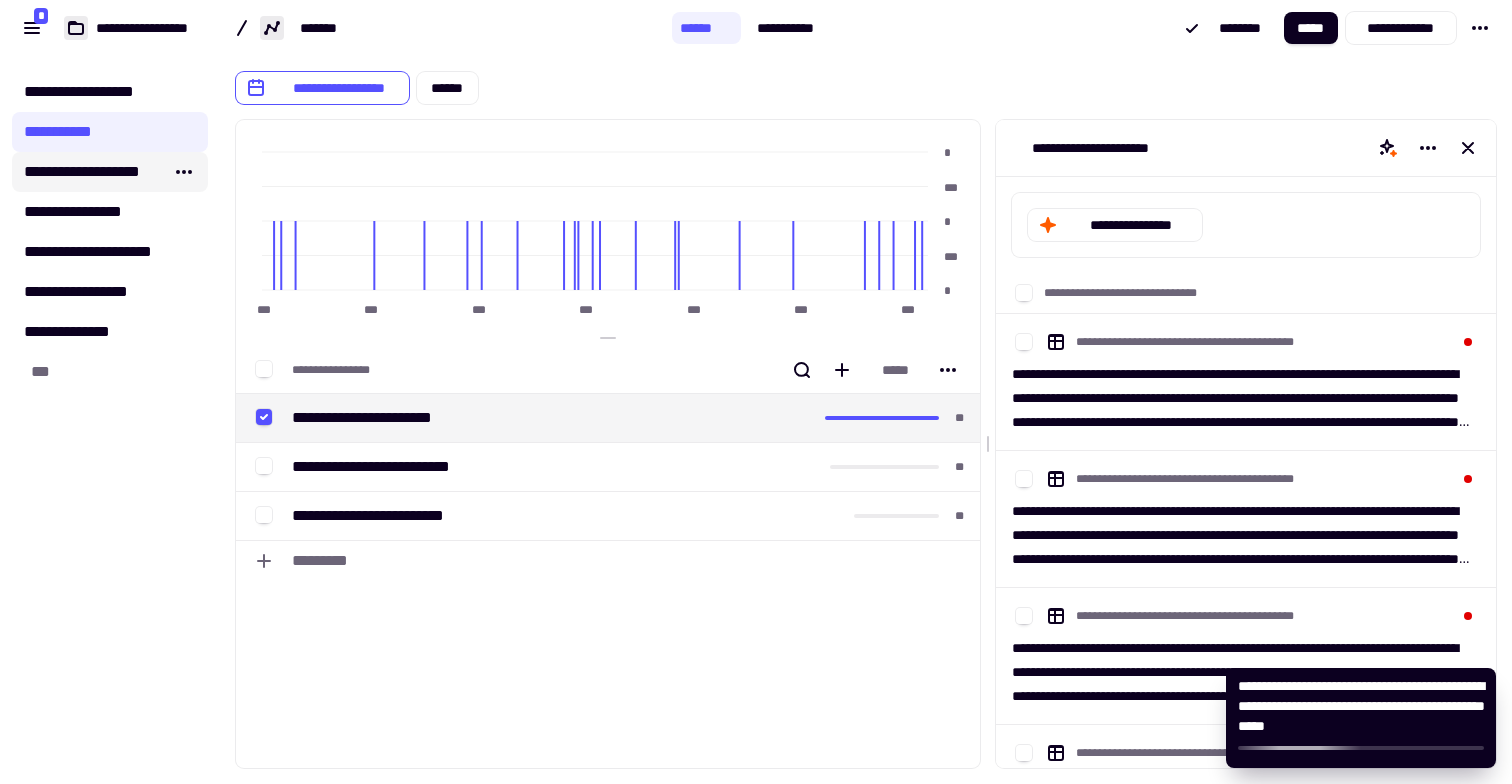 click on "**********" 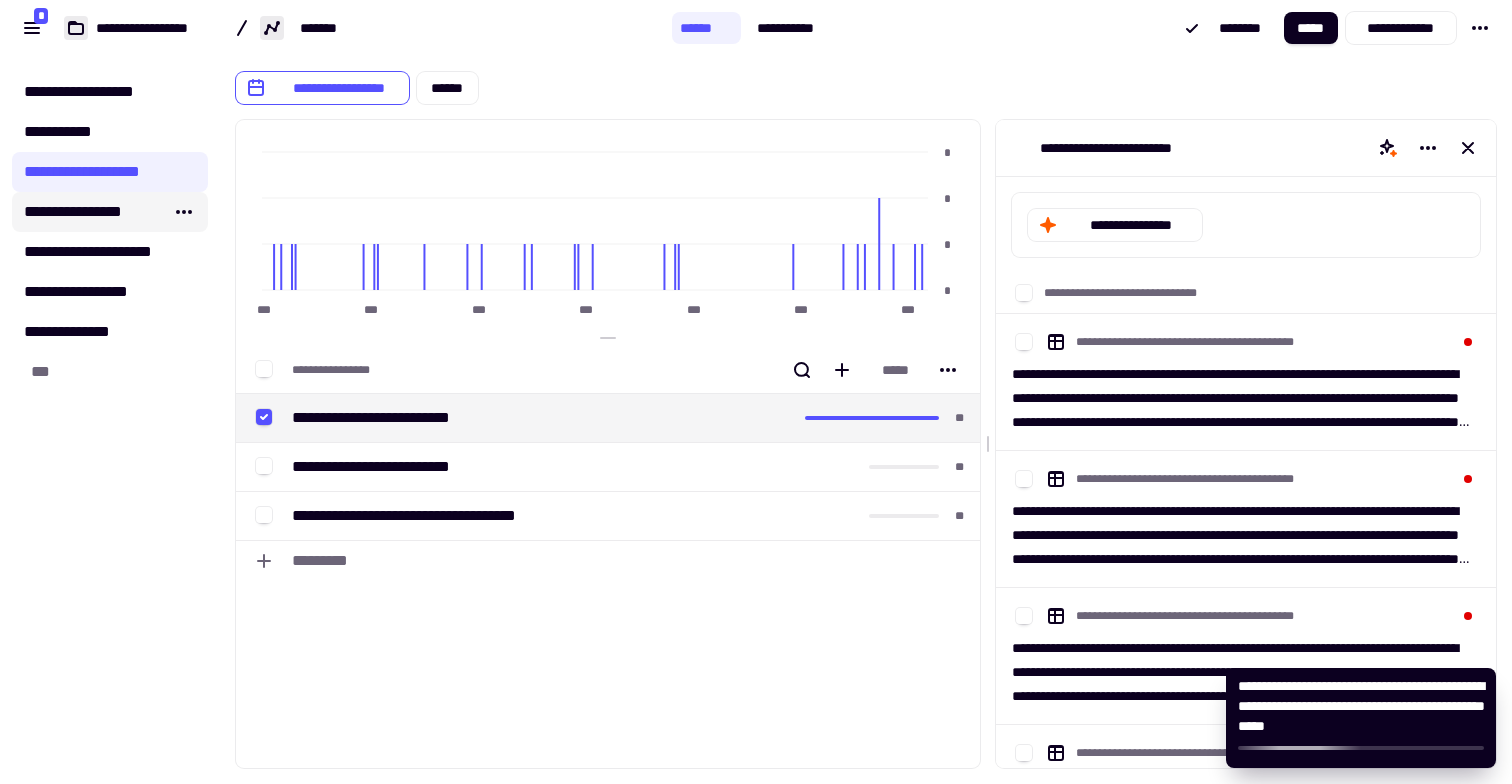 click on "**********" 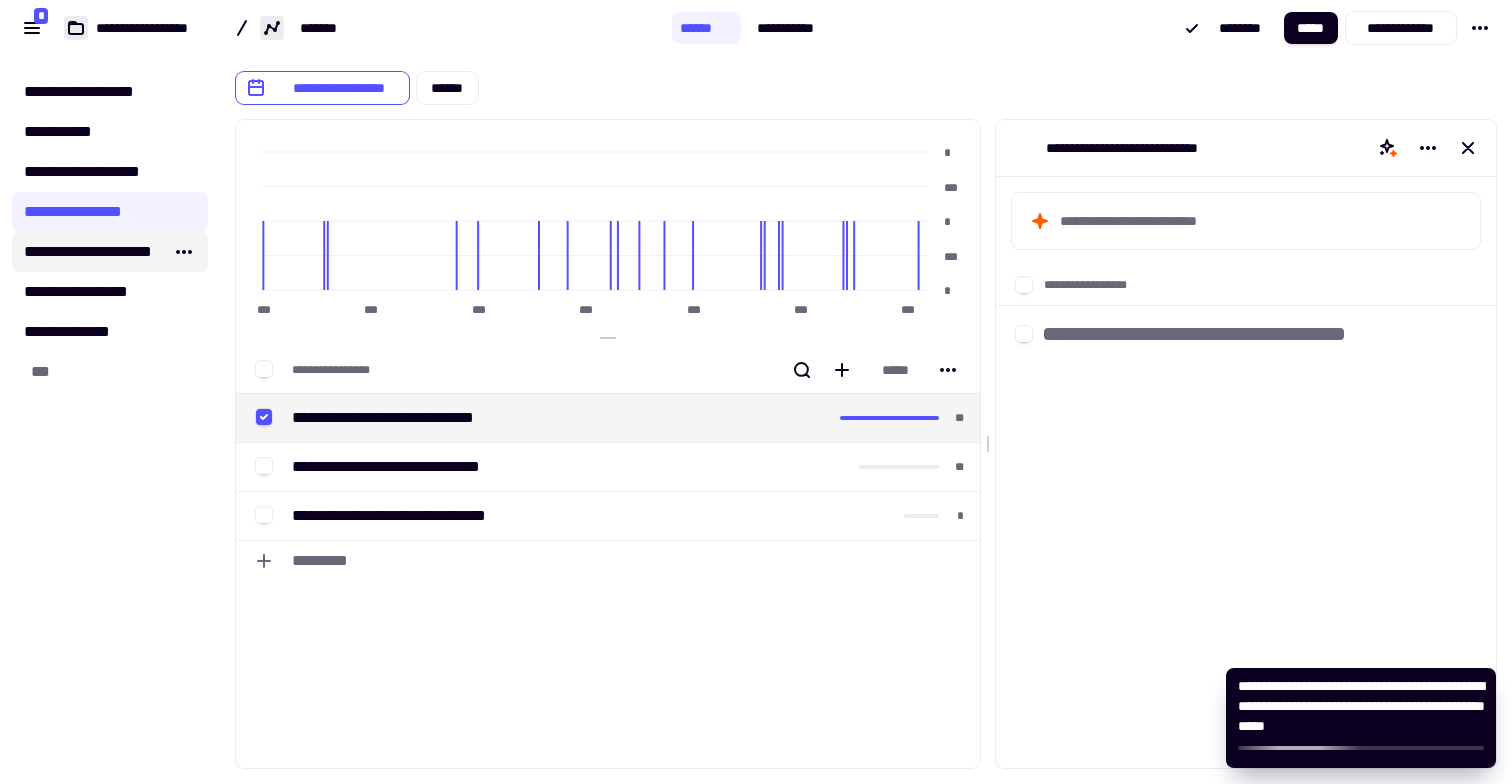 click on "**********" 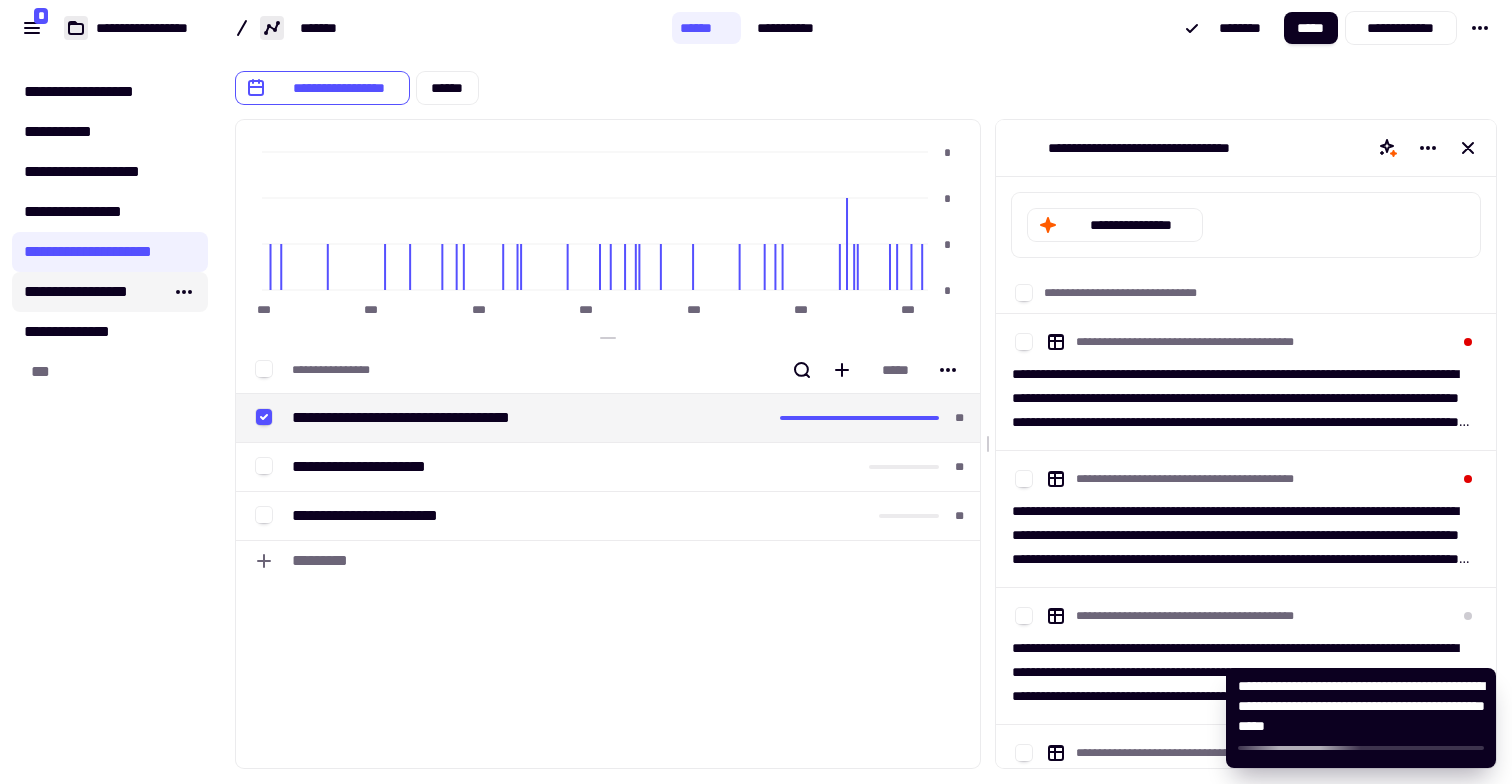 click on "**********" 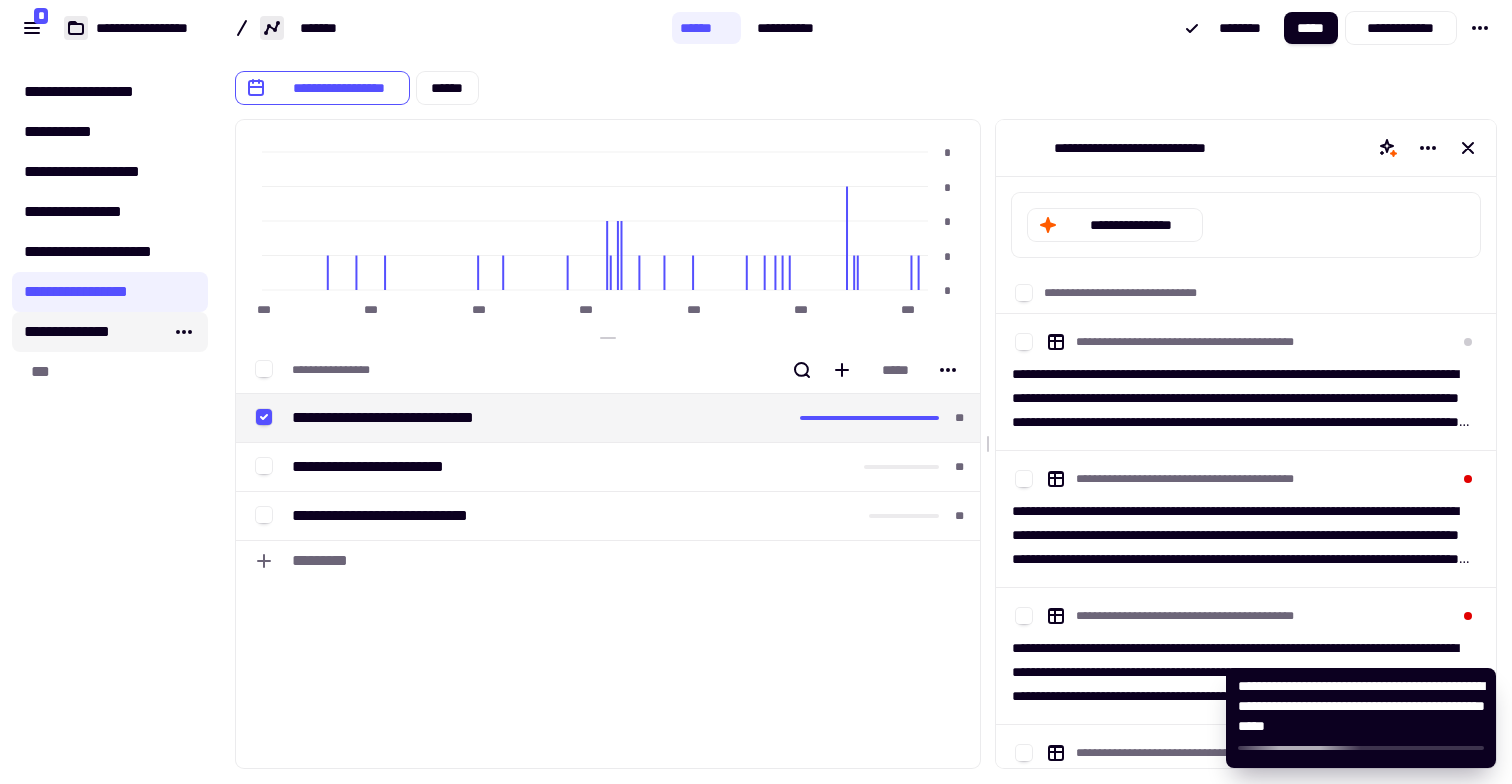 click on "**********" 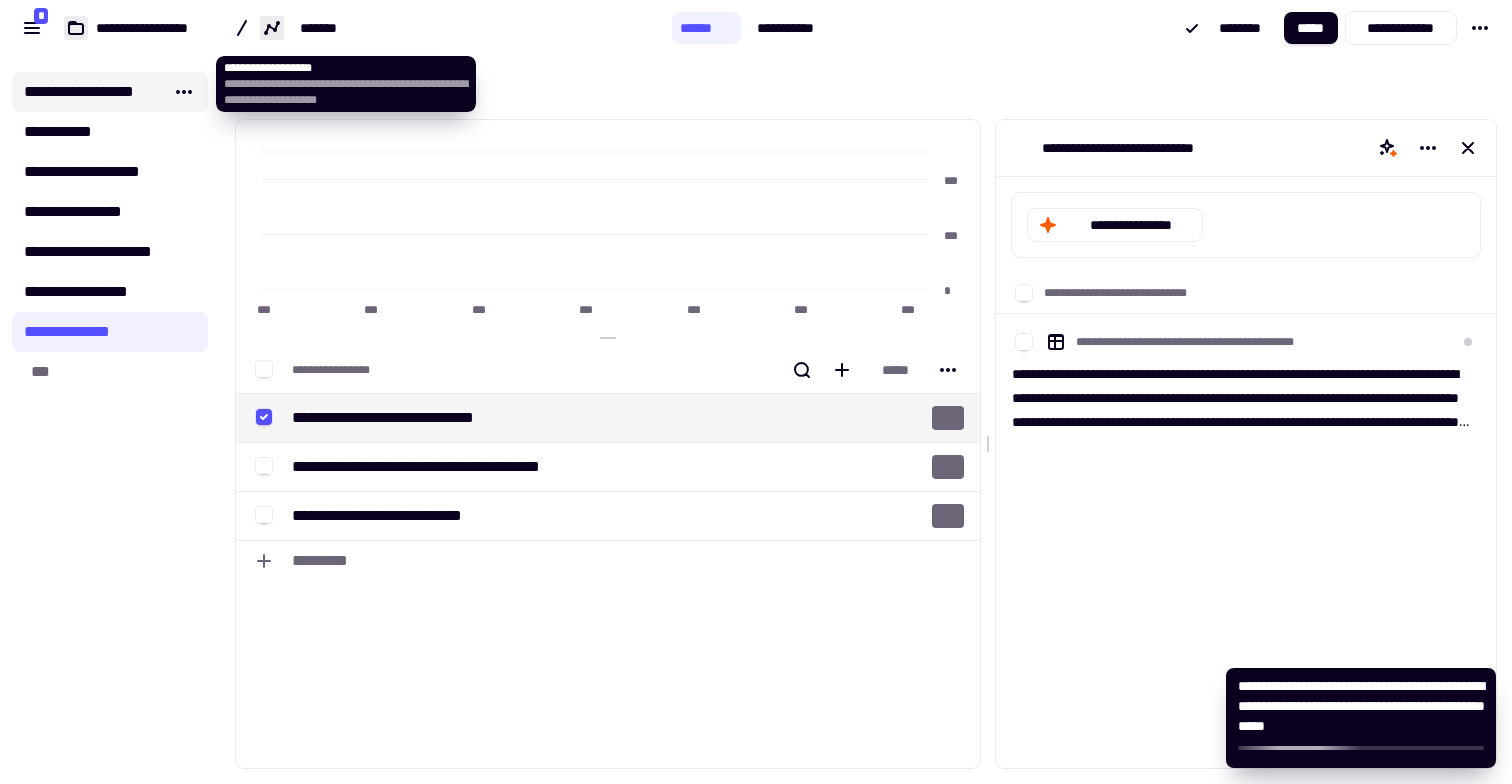 click on "**********" 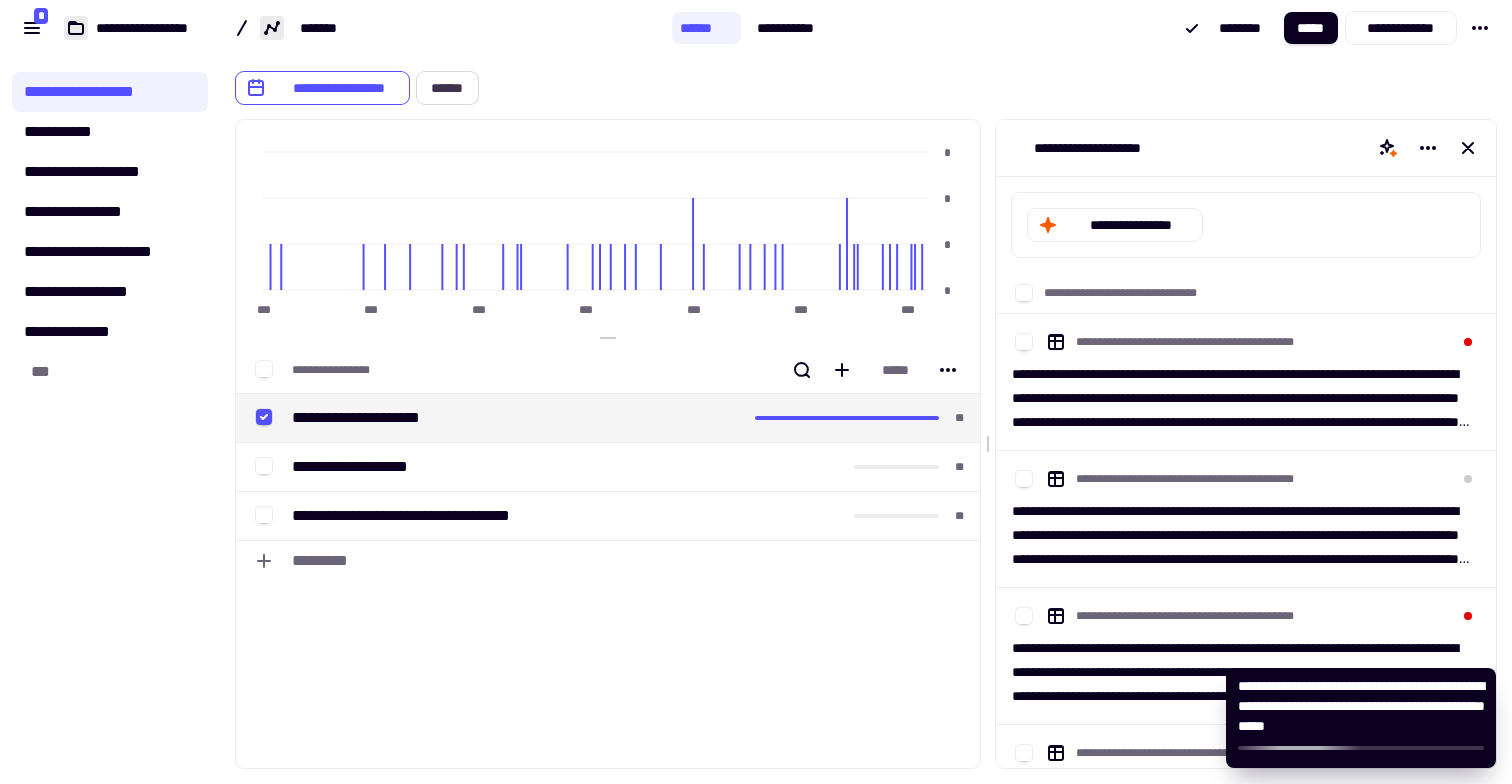 click on "******" 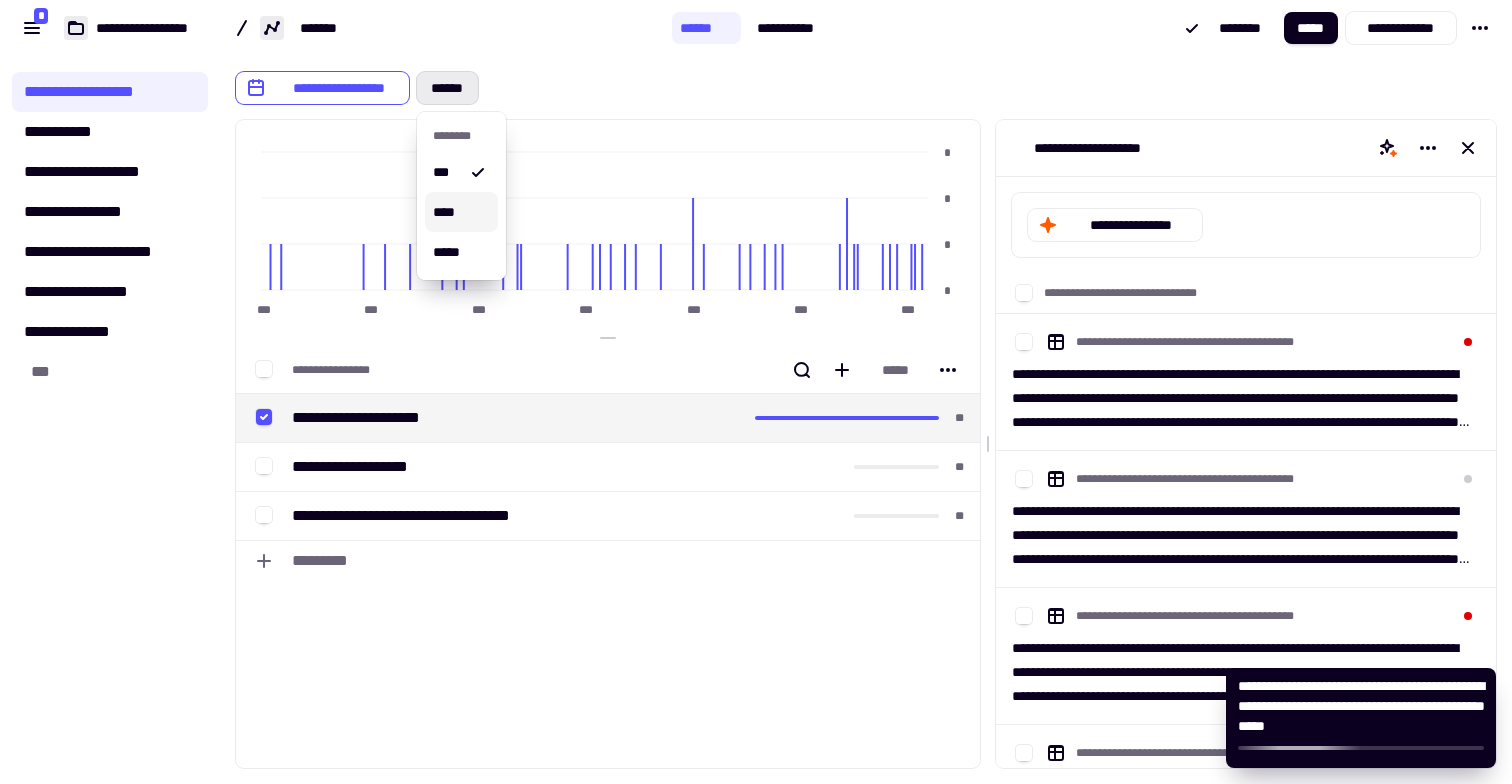 click on "****" at bounding box center (461, 212) 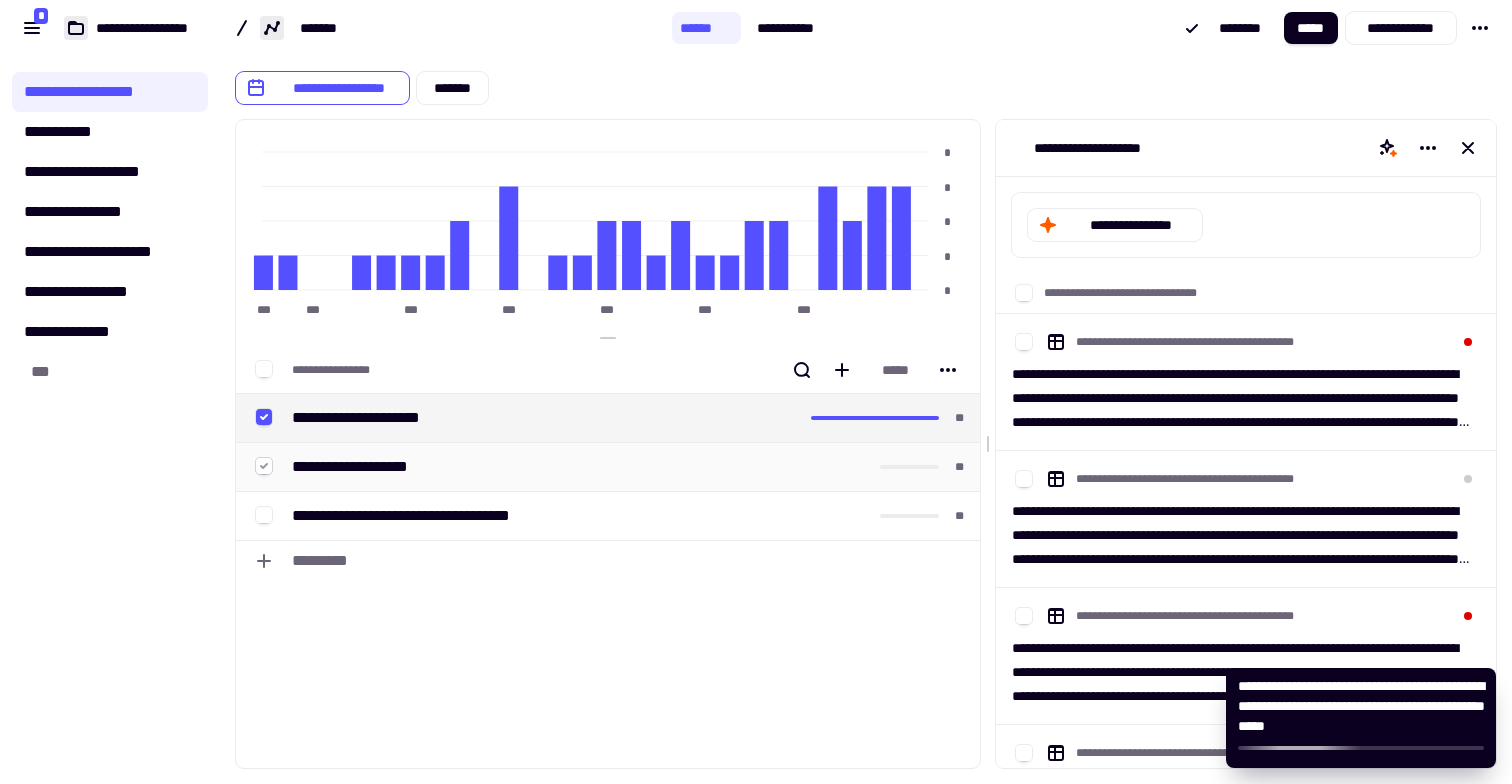 click 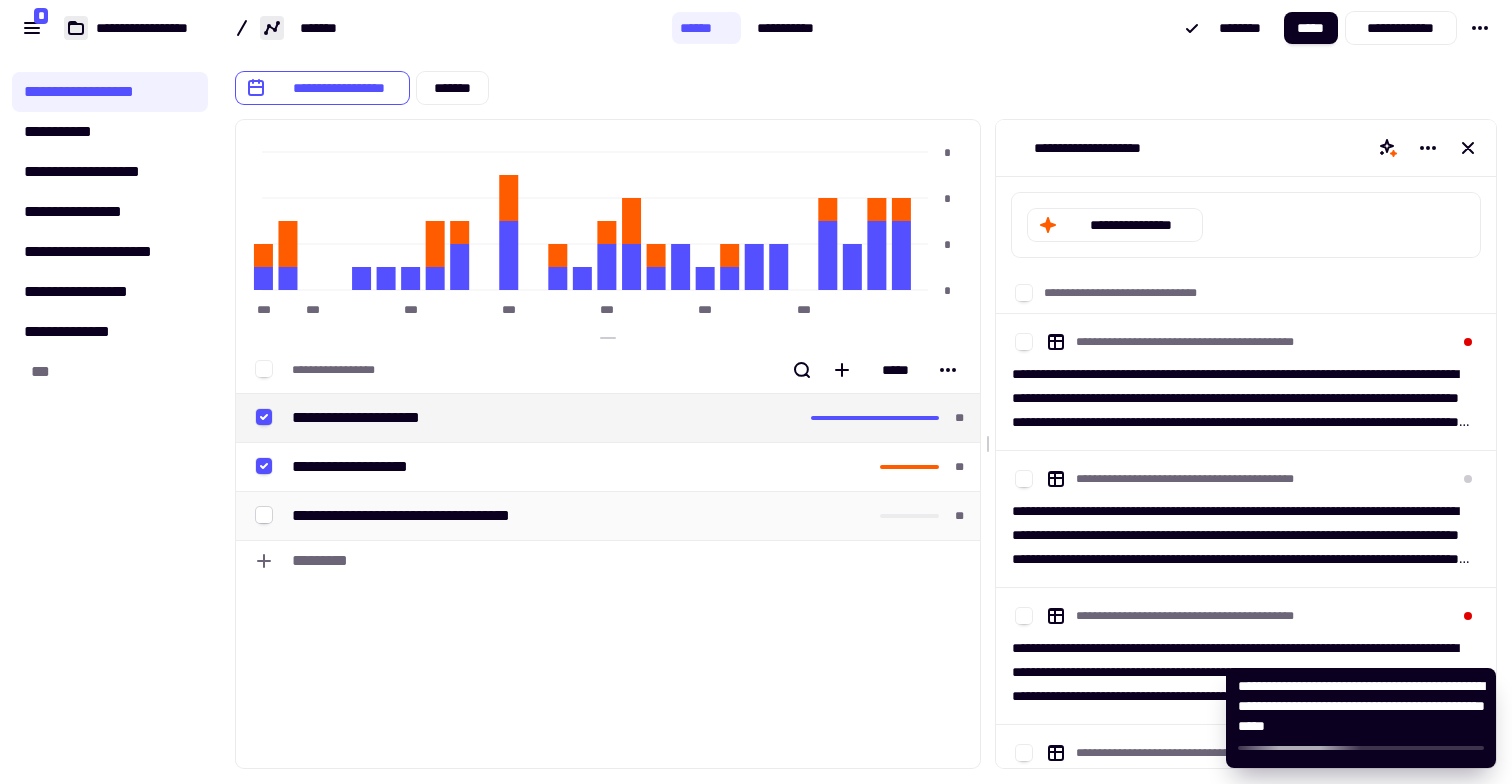 click 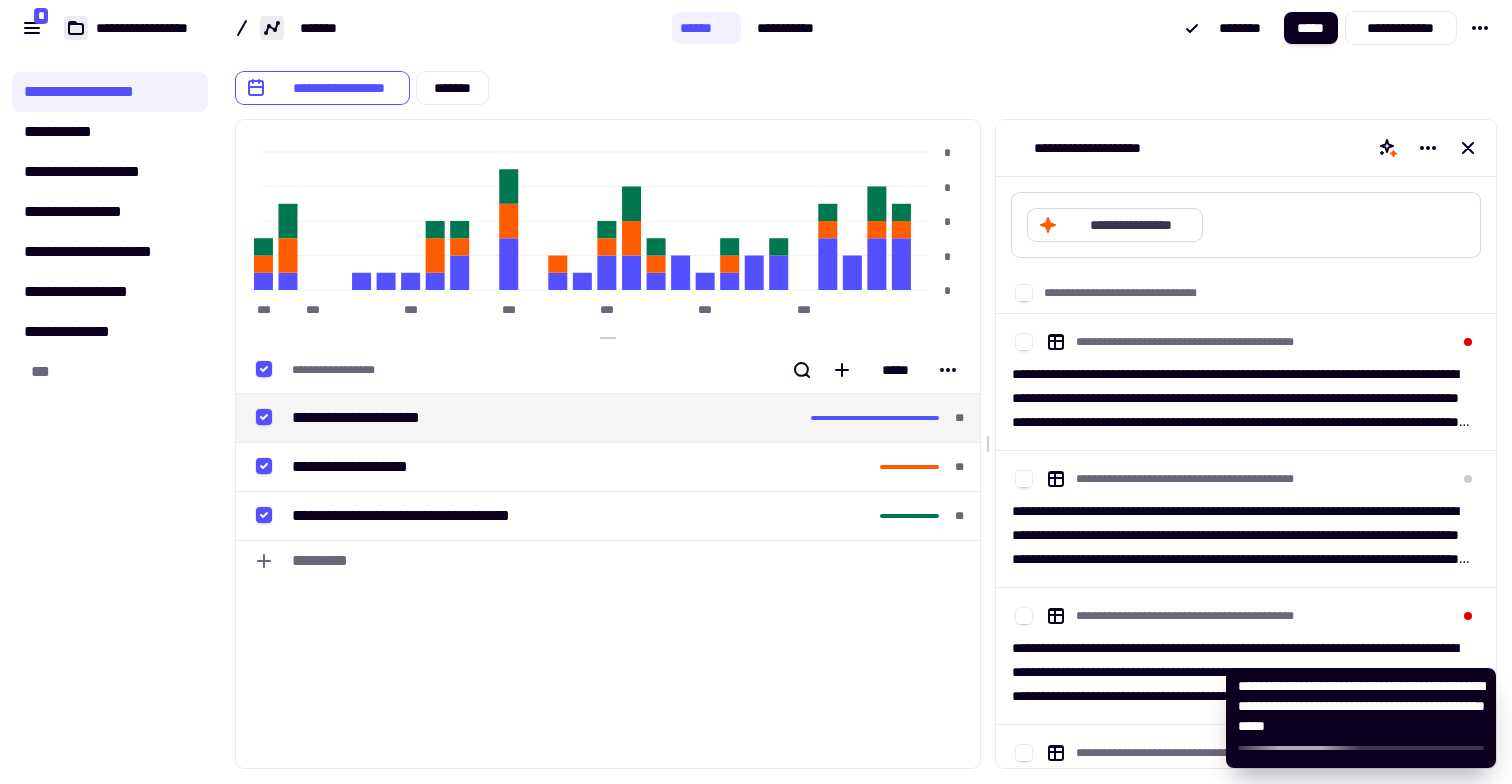 click on "**********" 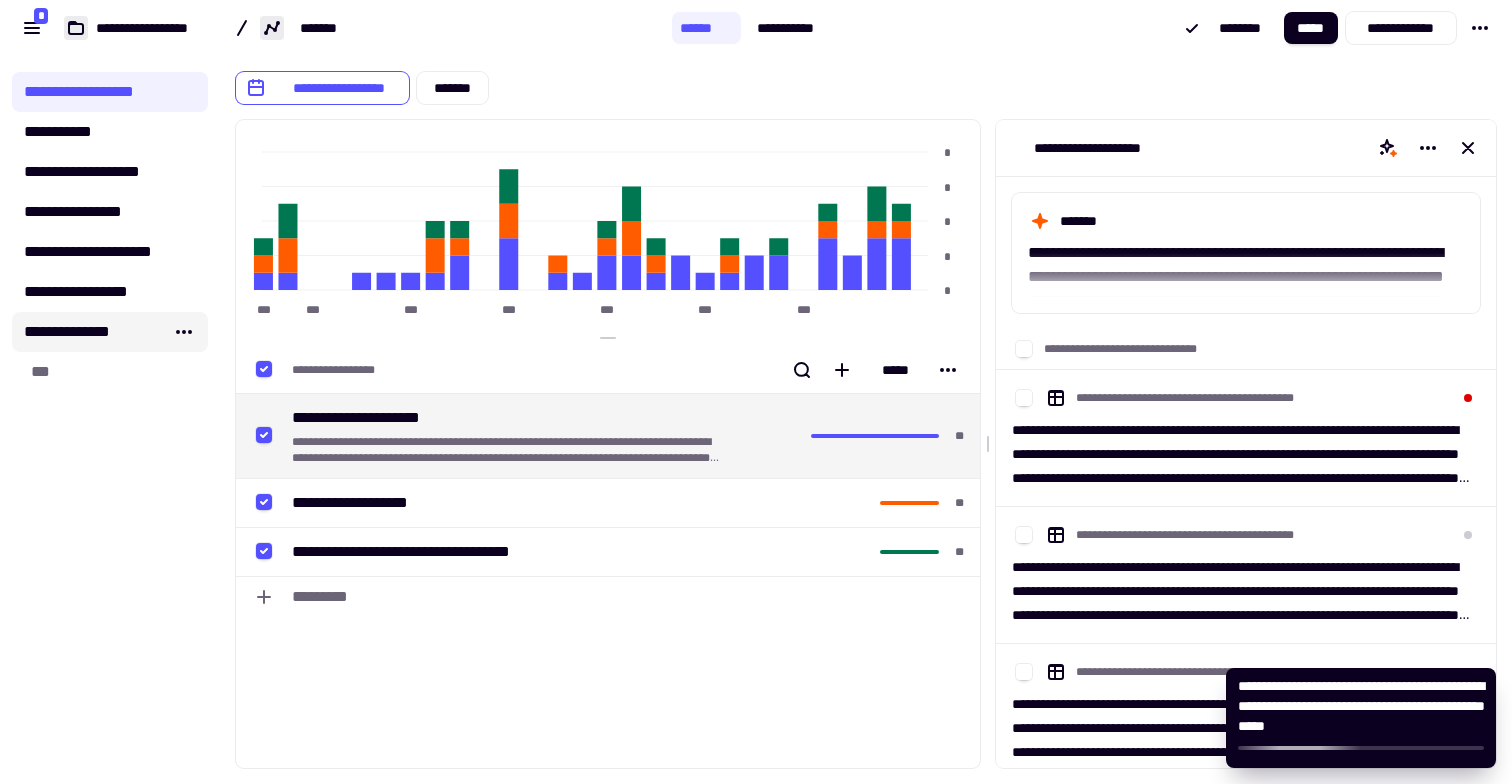 click on "**********" 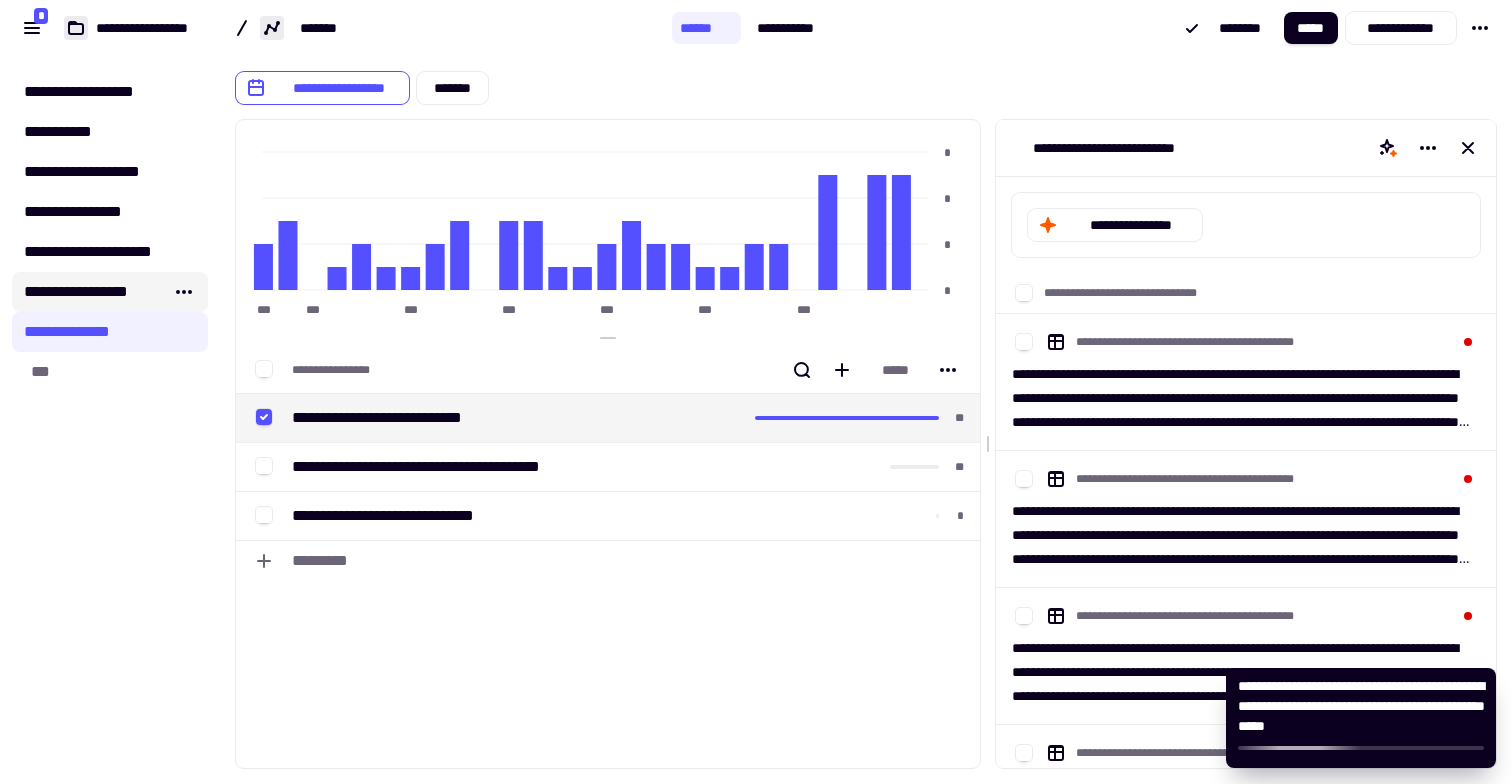 click on "**********" 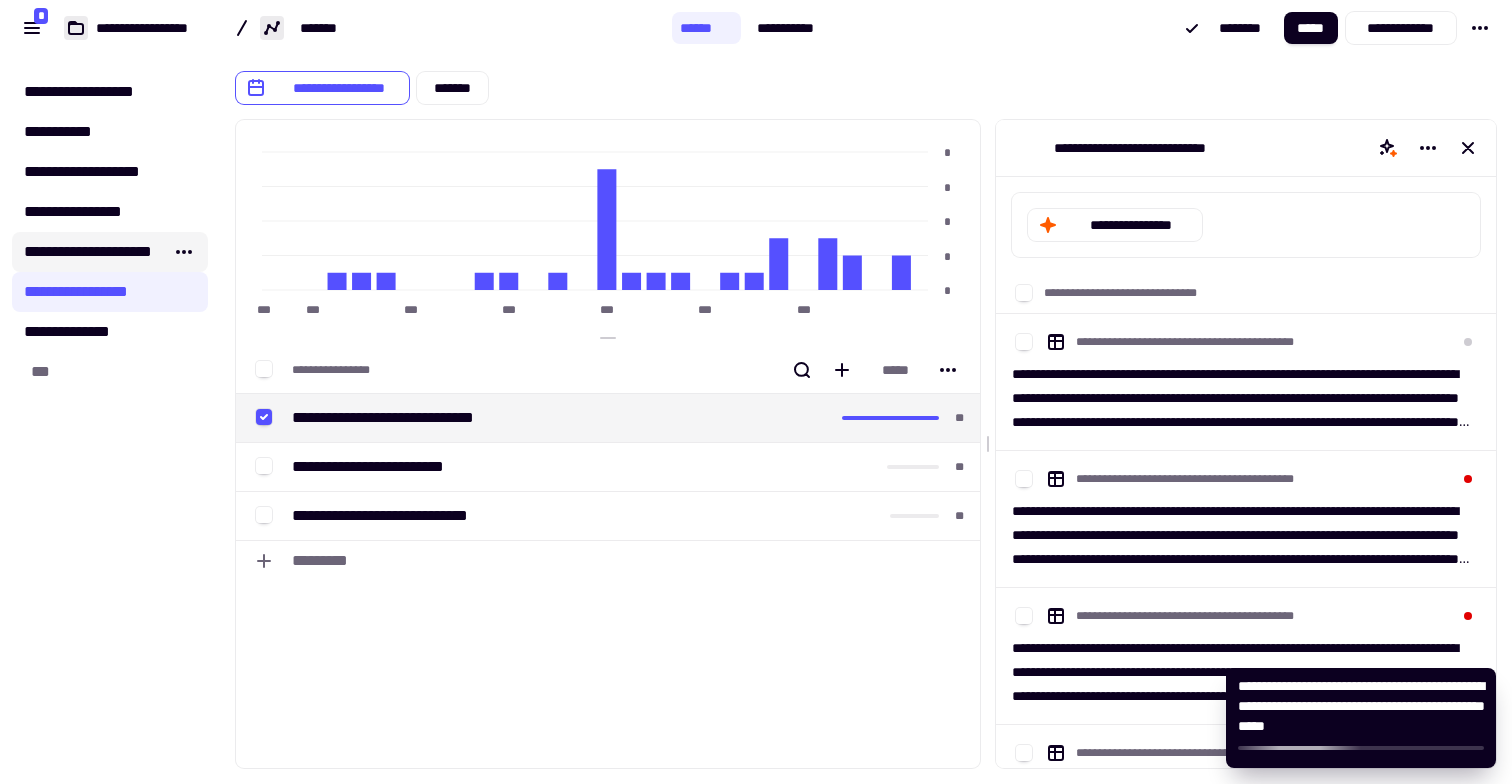click on "**********" 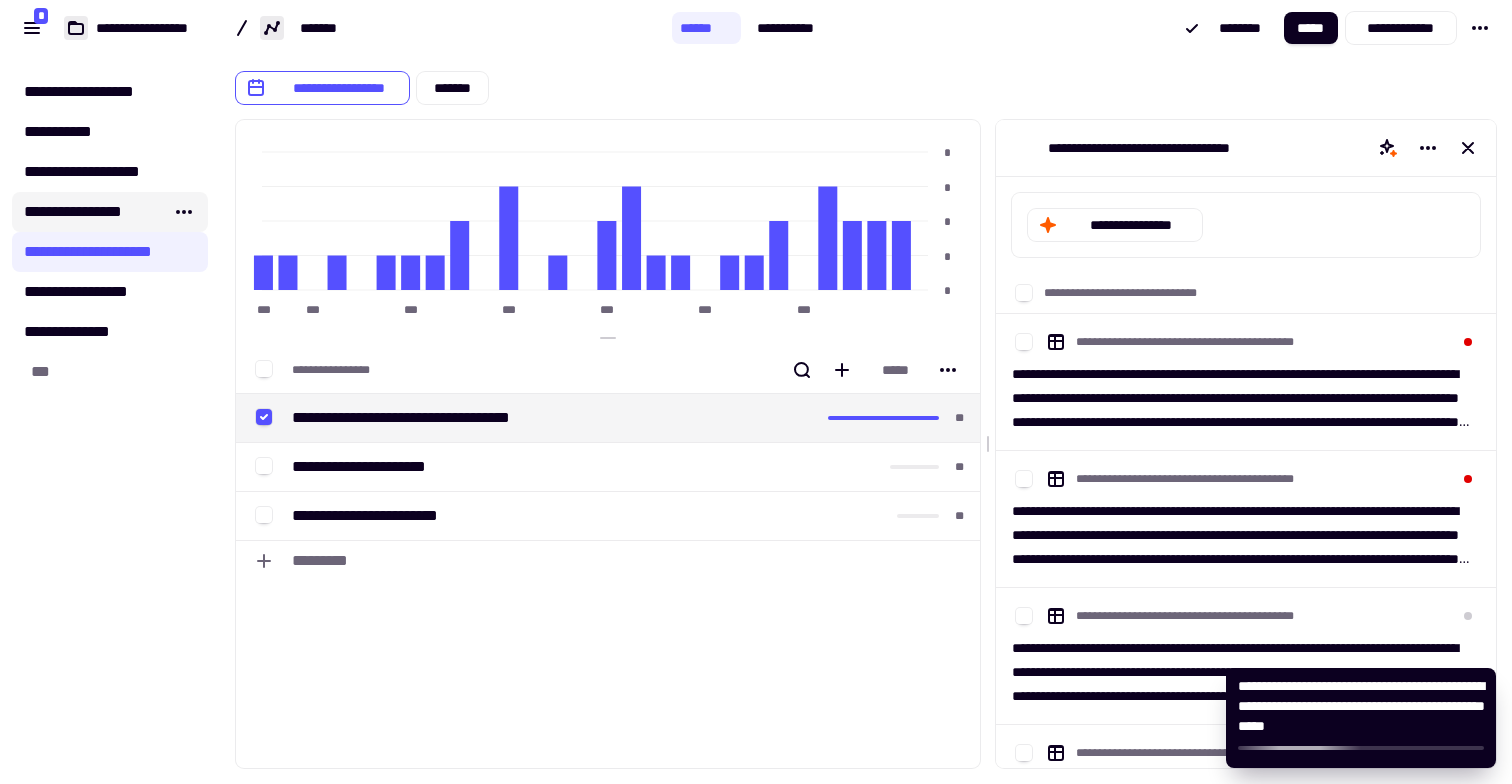 click on "**********" 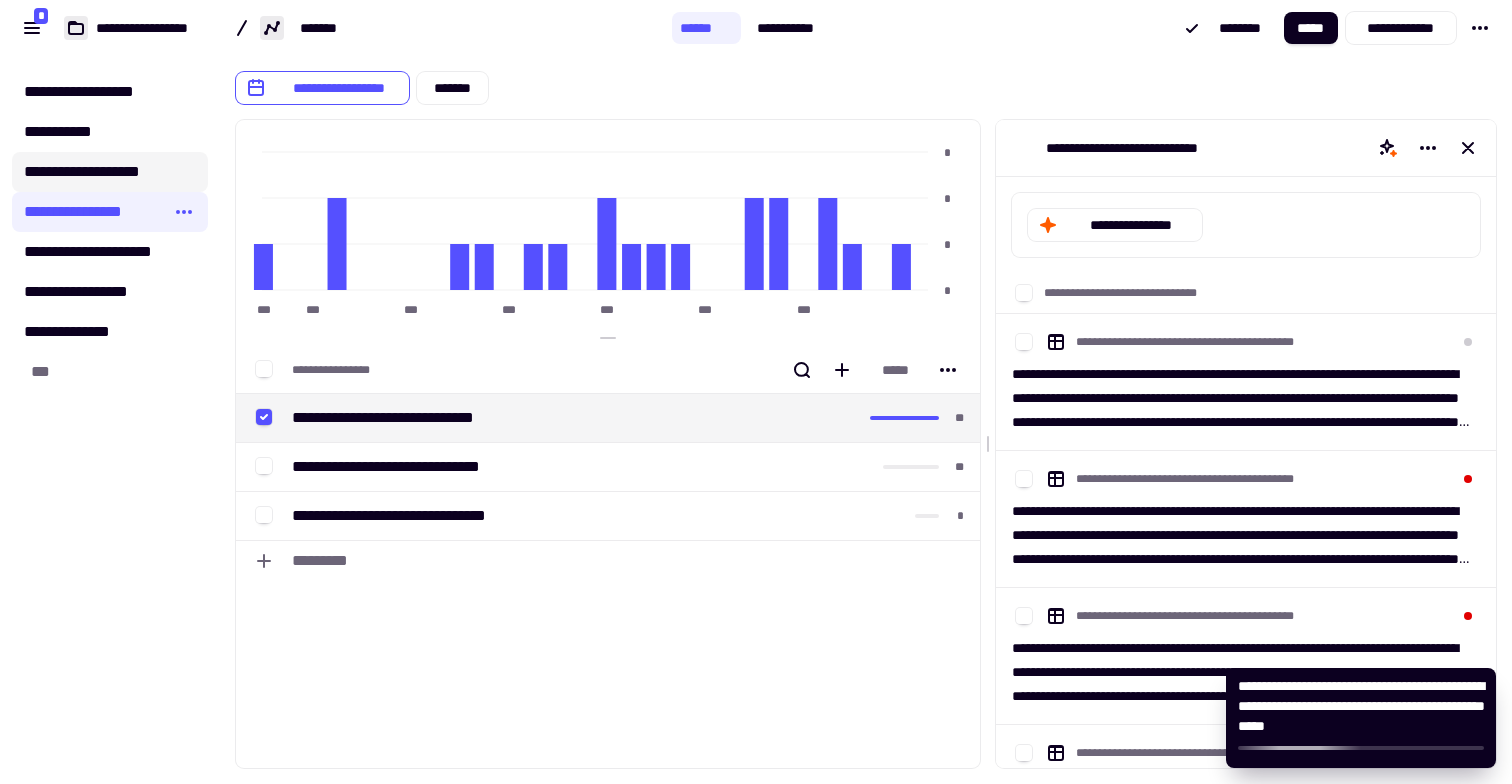 click on "**********" 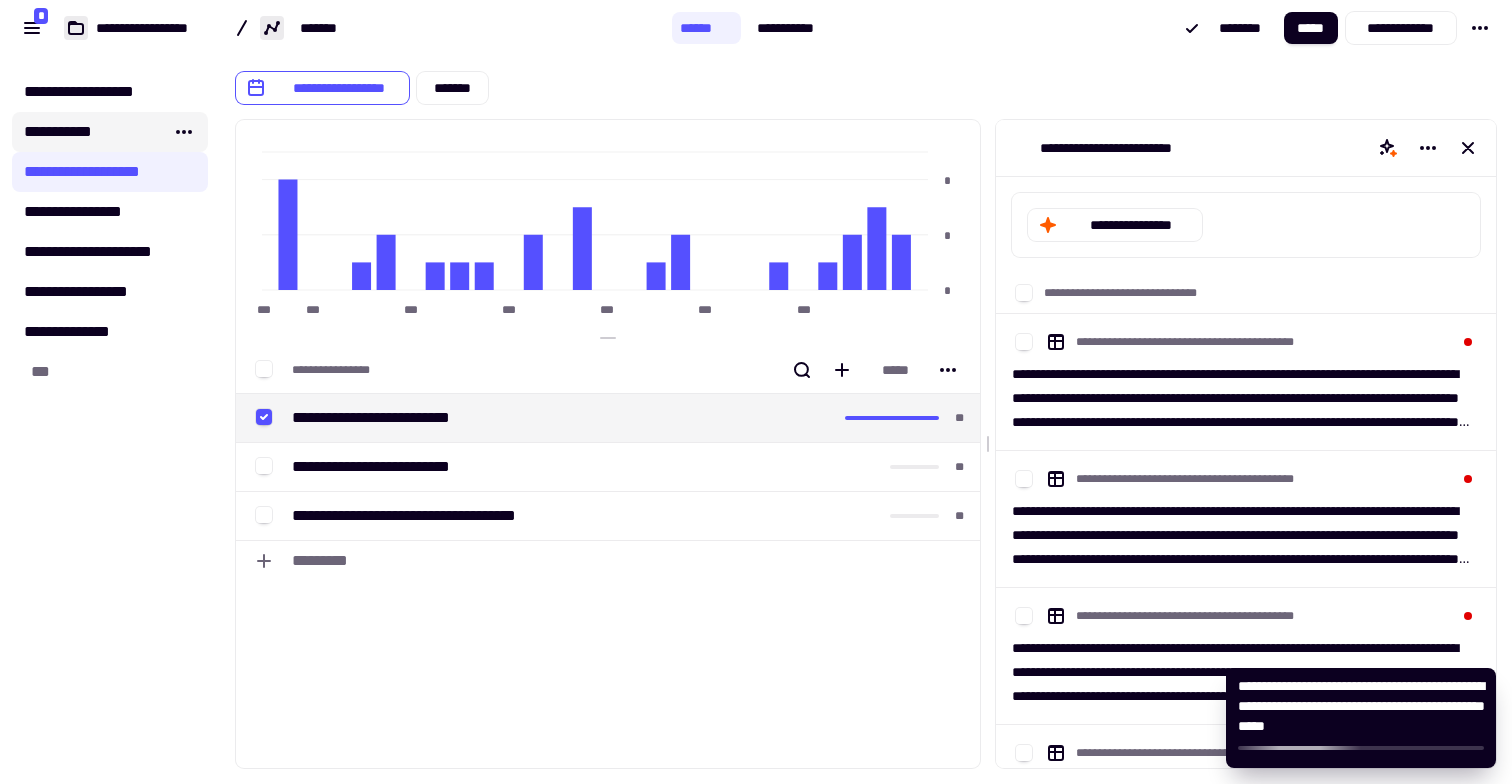 click on "**********" 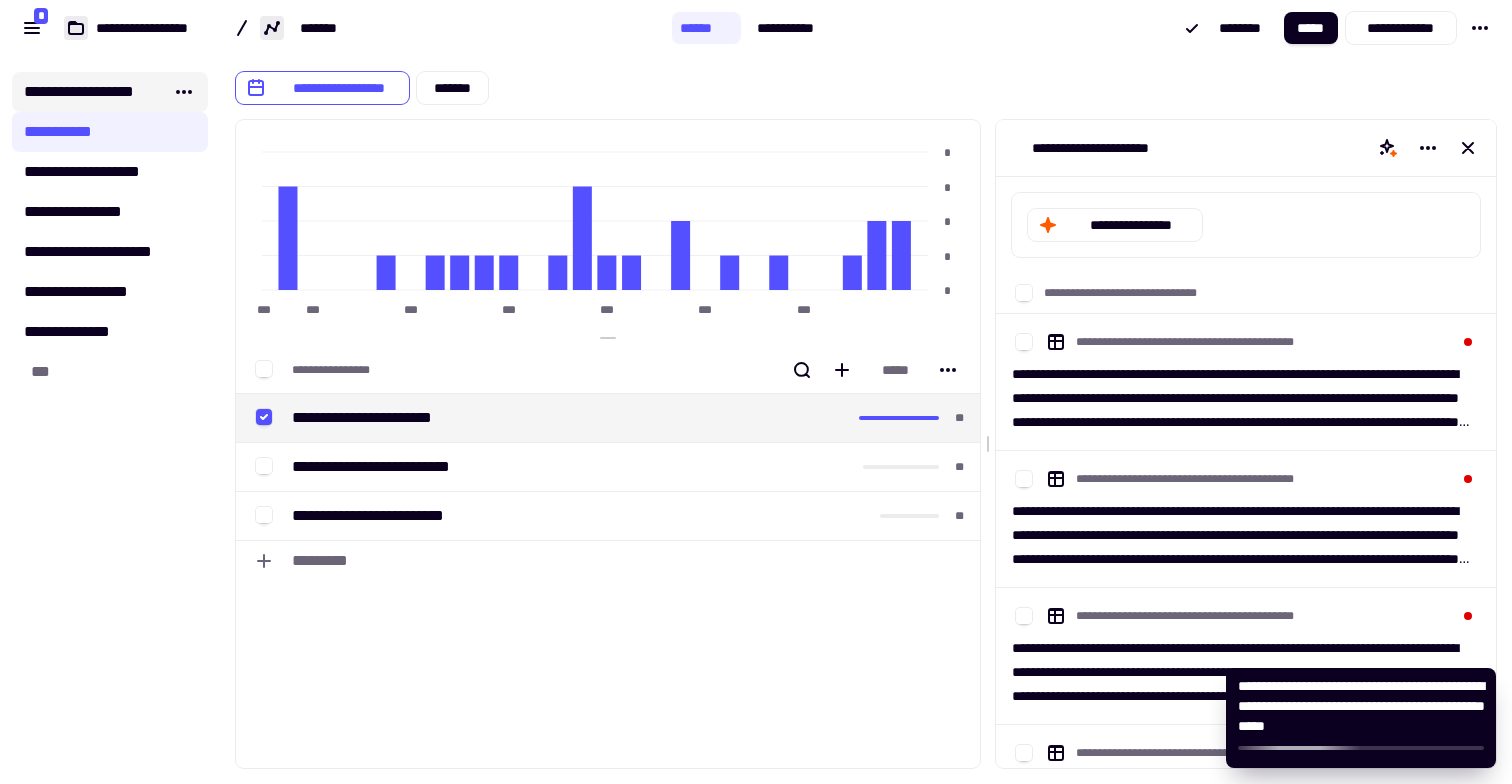 click on "**********" 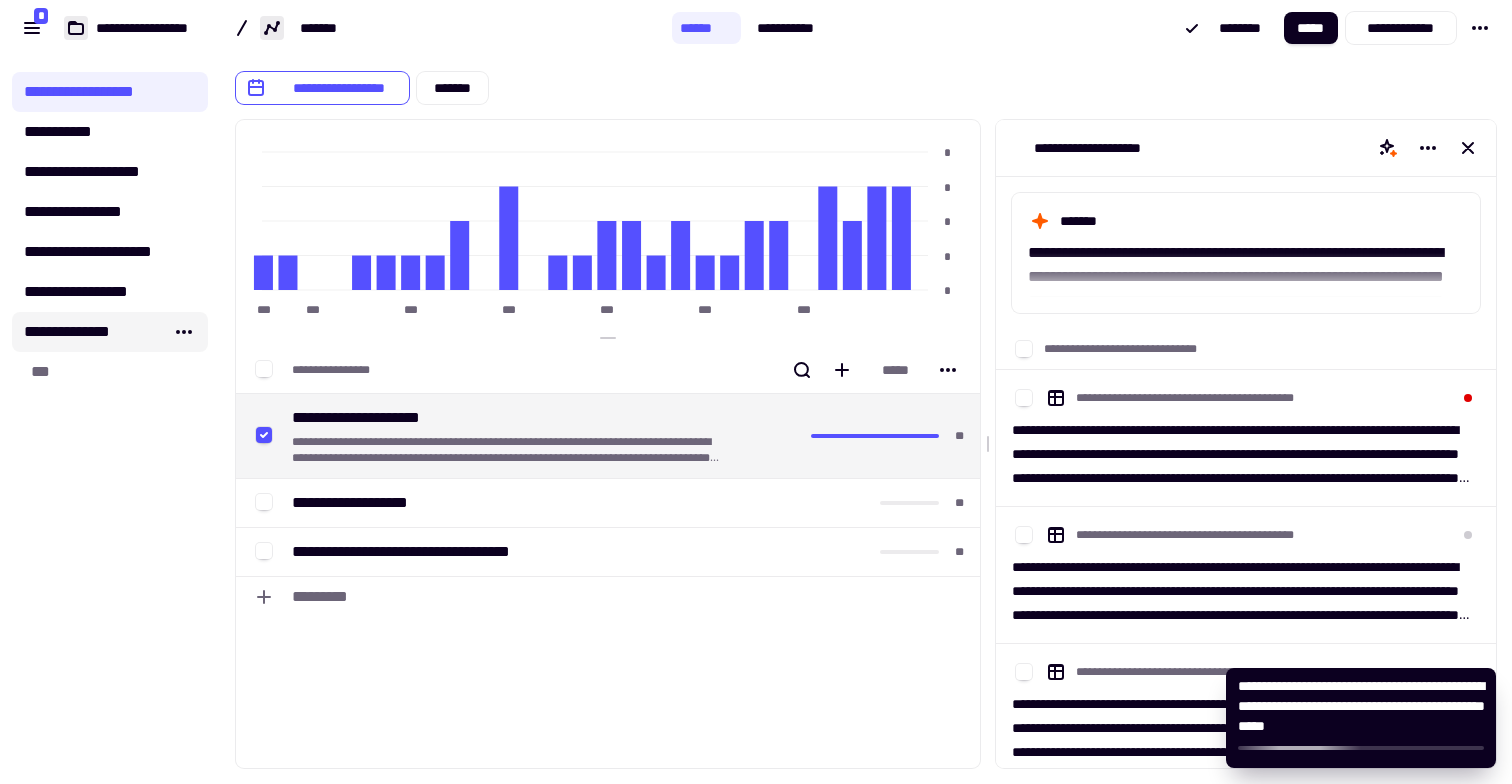 click on "**********" 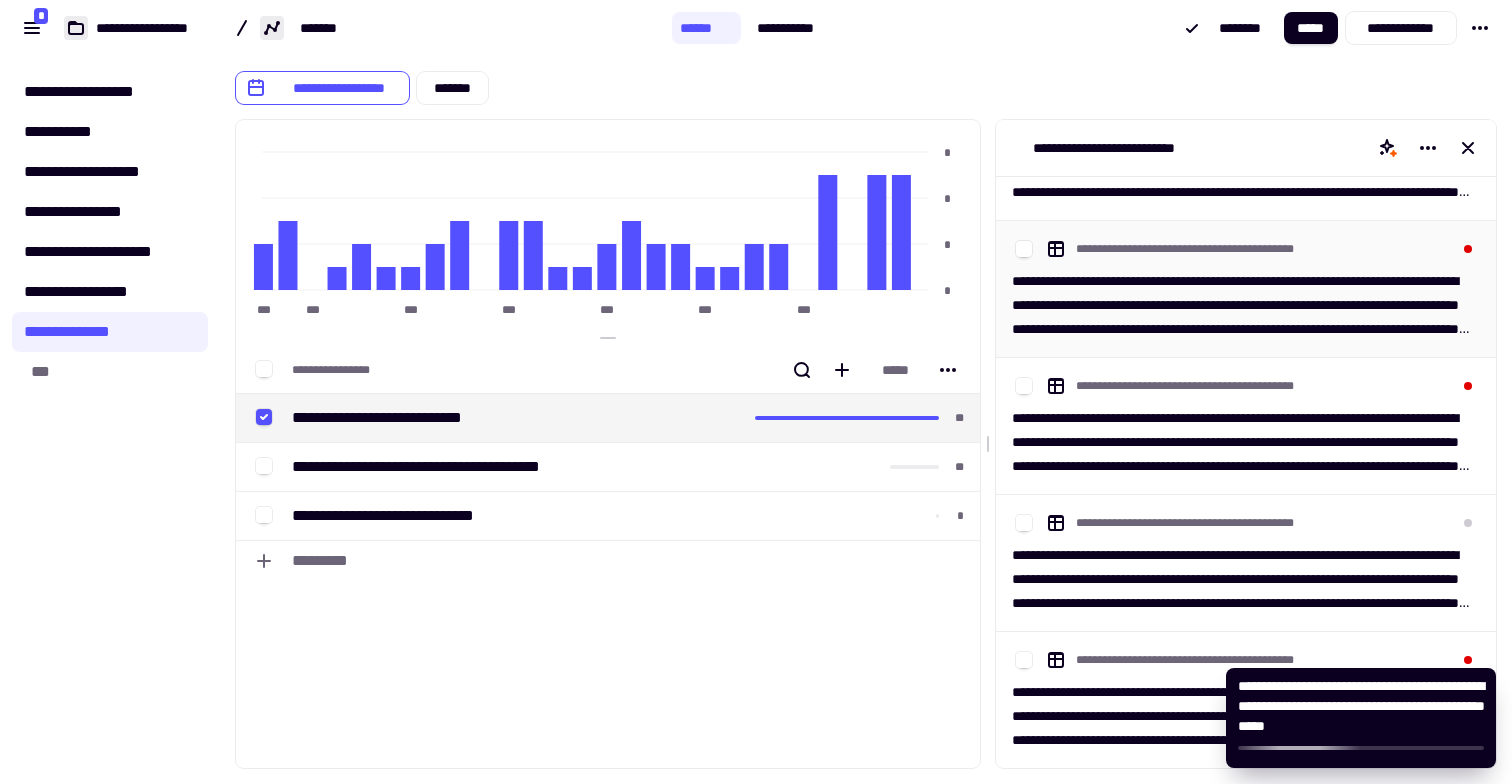 scroll, scrollTop: 231, scrollLeft: 0, axis: vertical 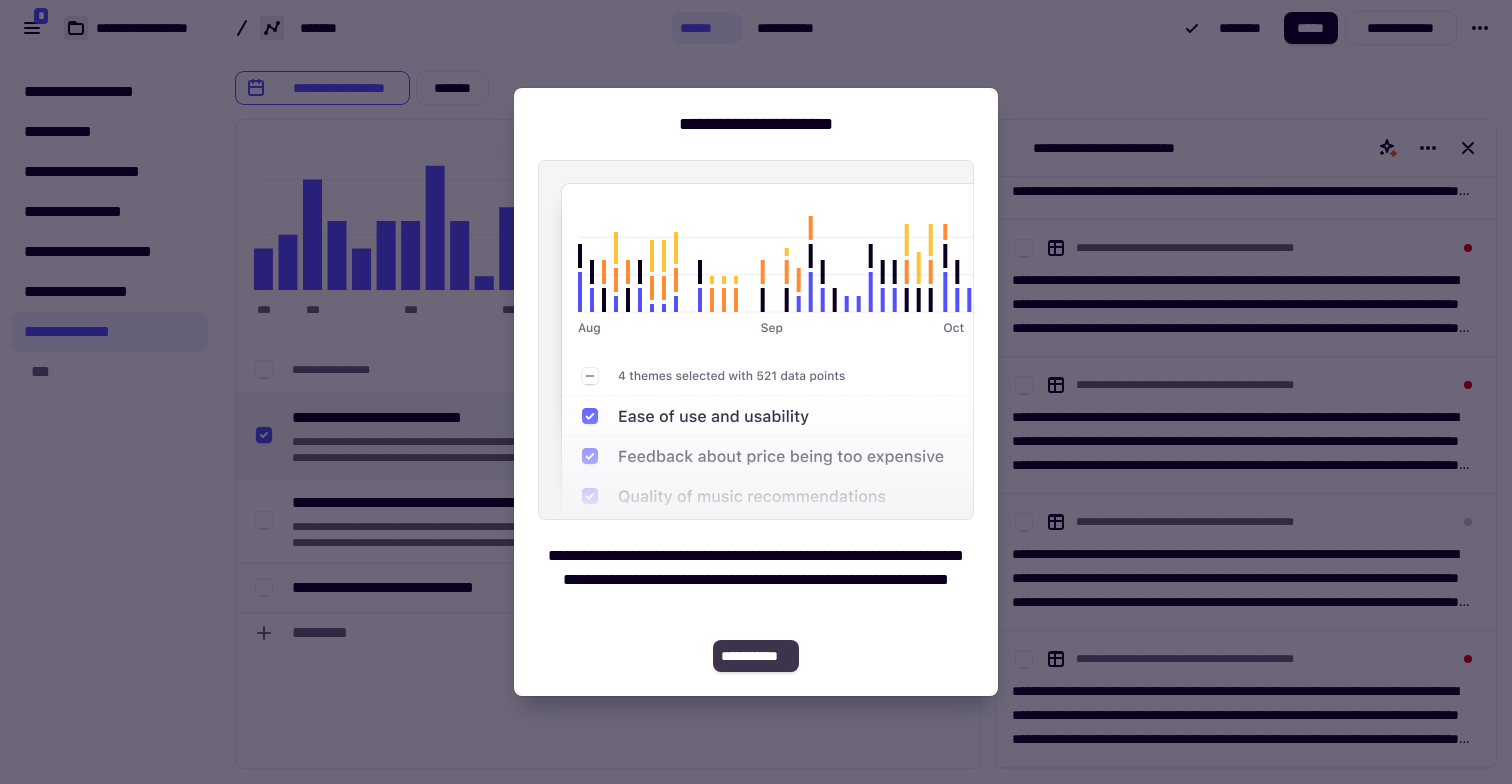 click on "**********" 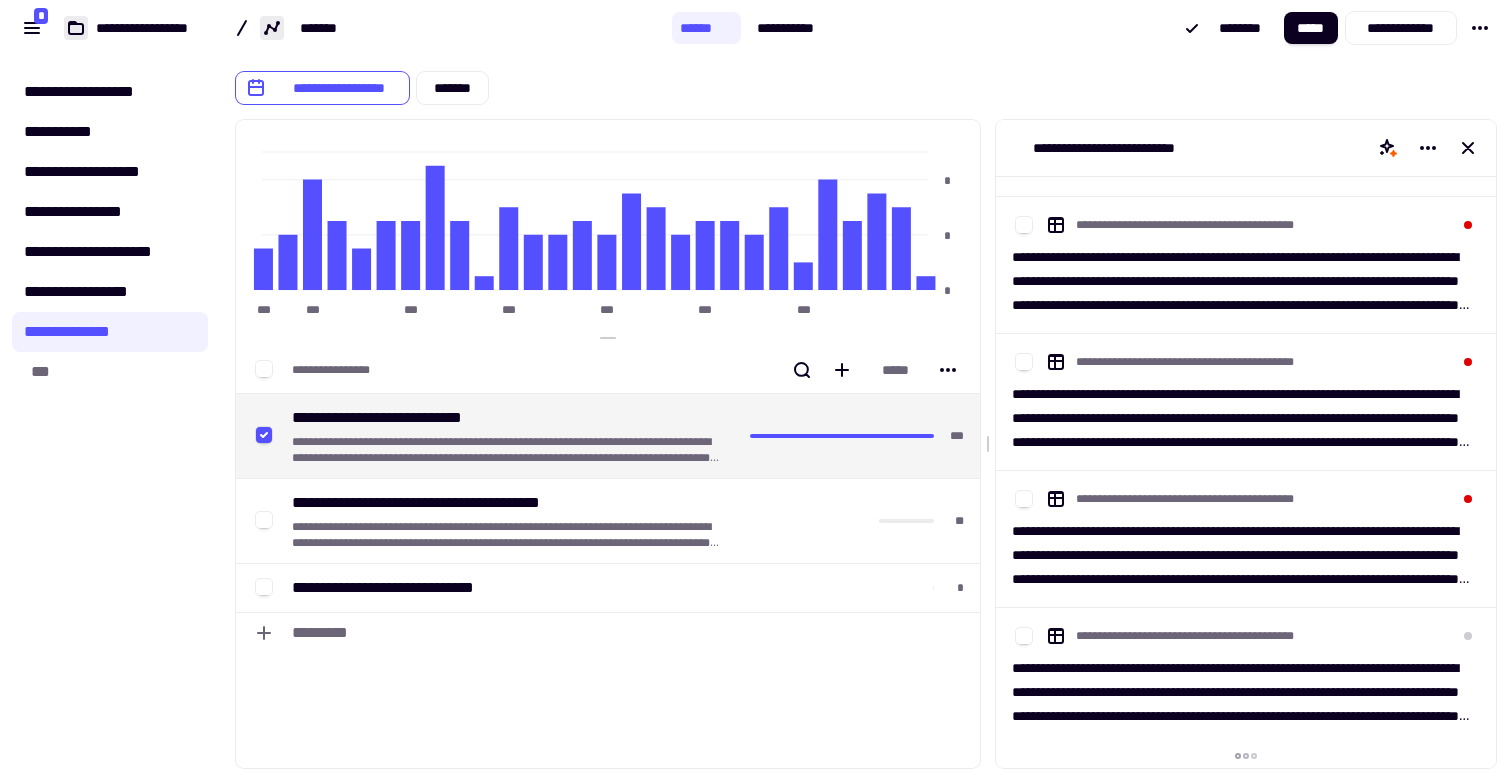 scroll, scrollTop: 5213, scrollLeft: 0, axis: vertical 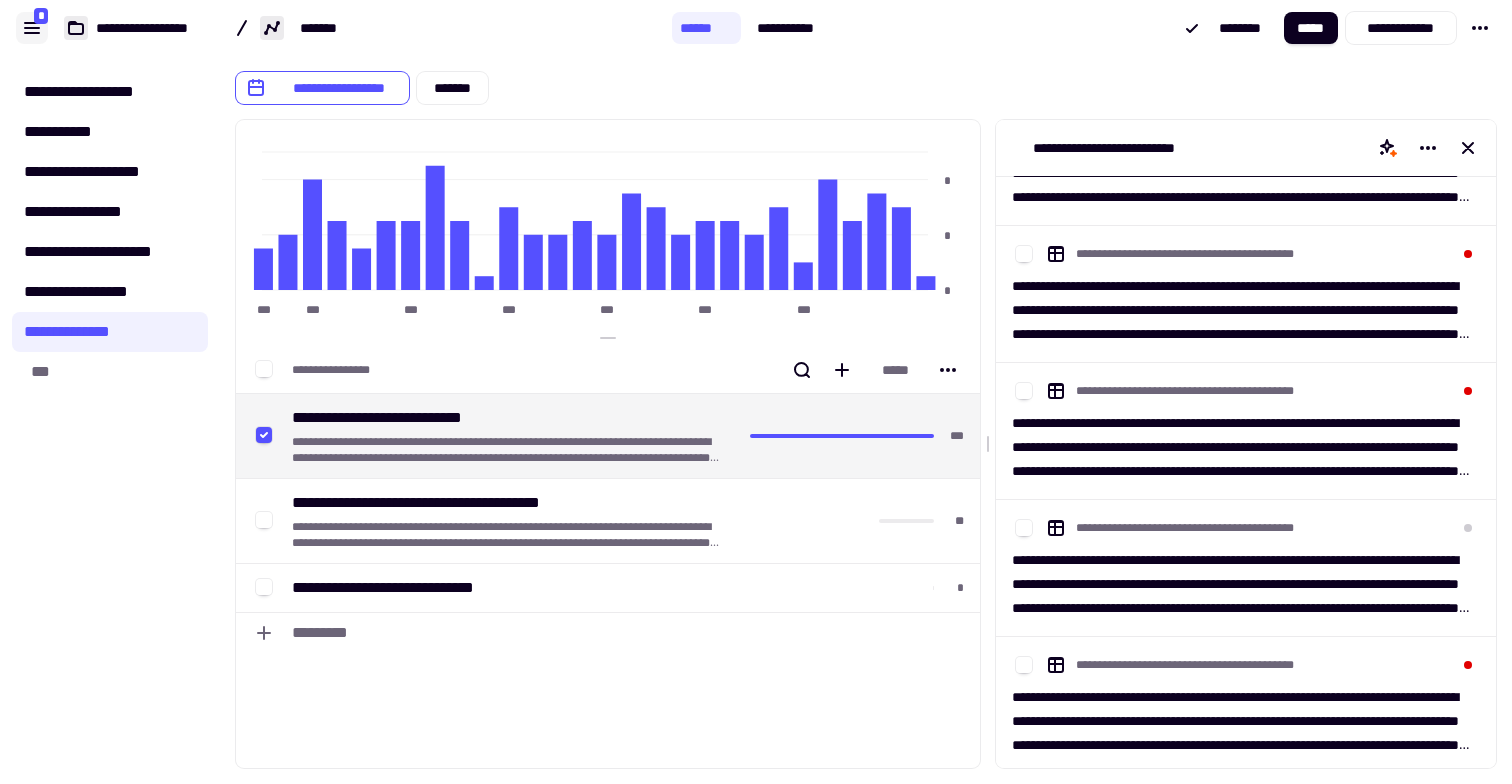 click 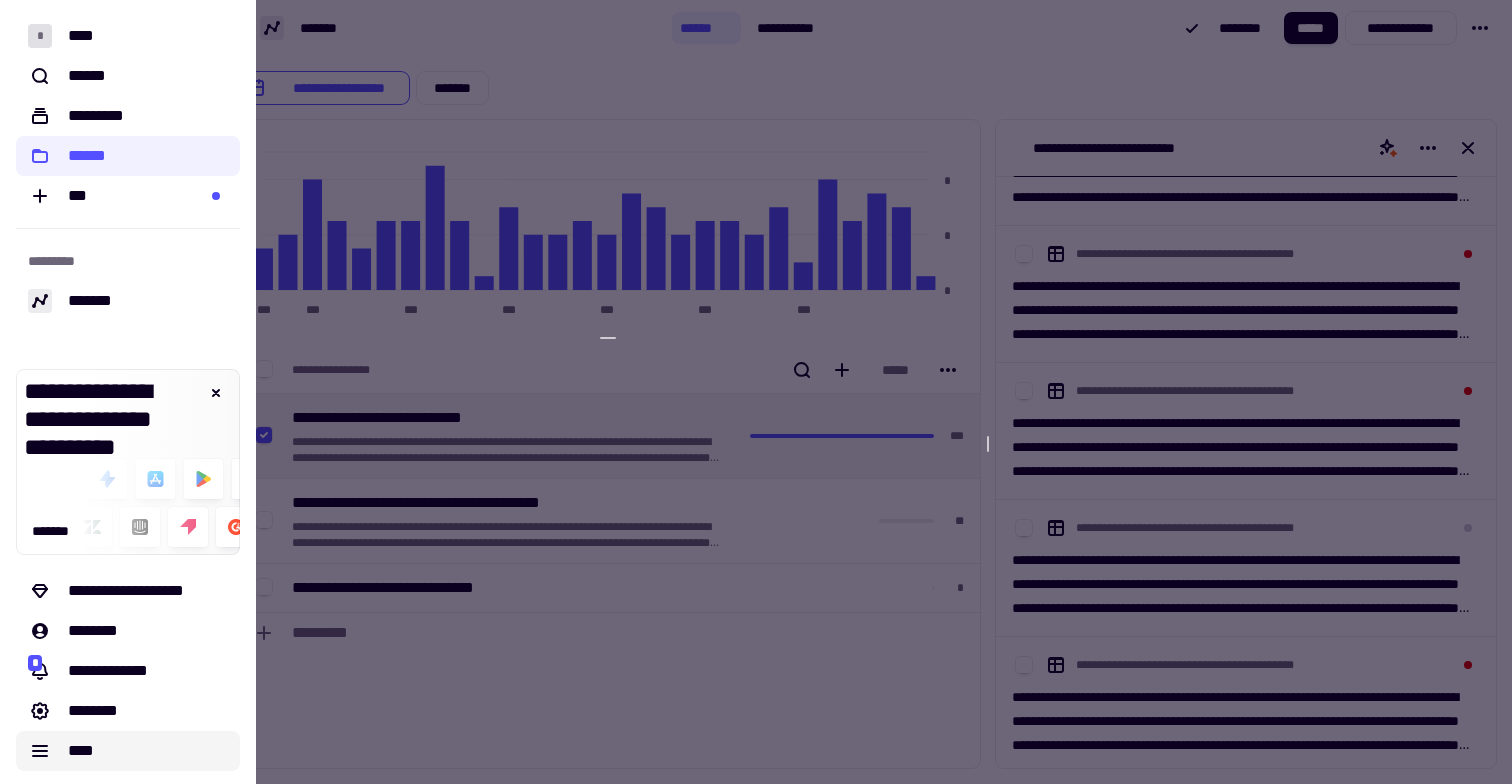 click on "****" 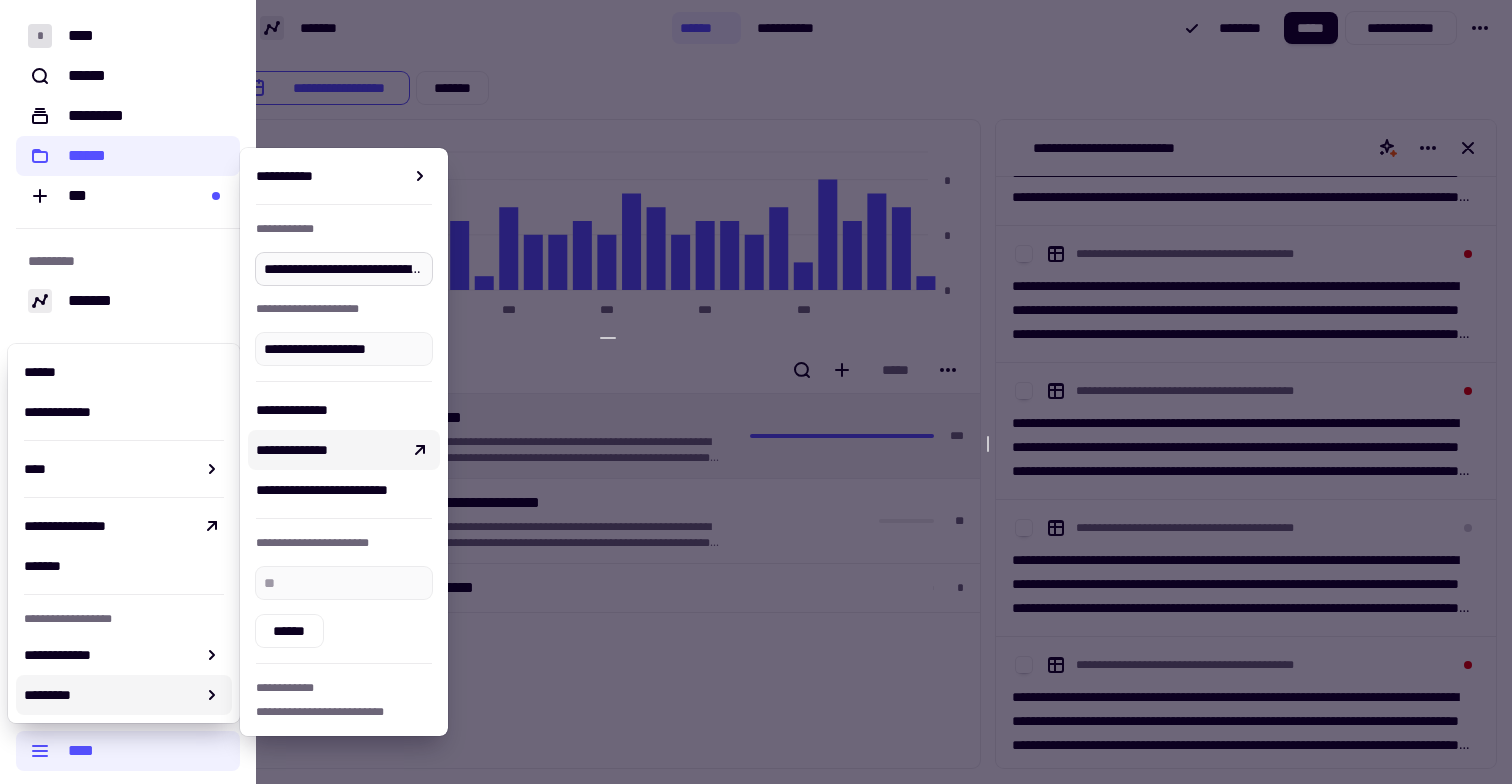 click on "**********" at bounding box center [344, 269] 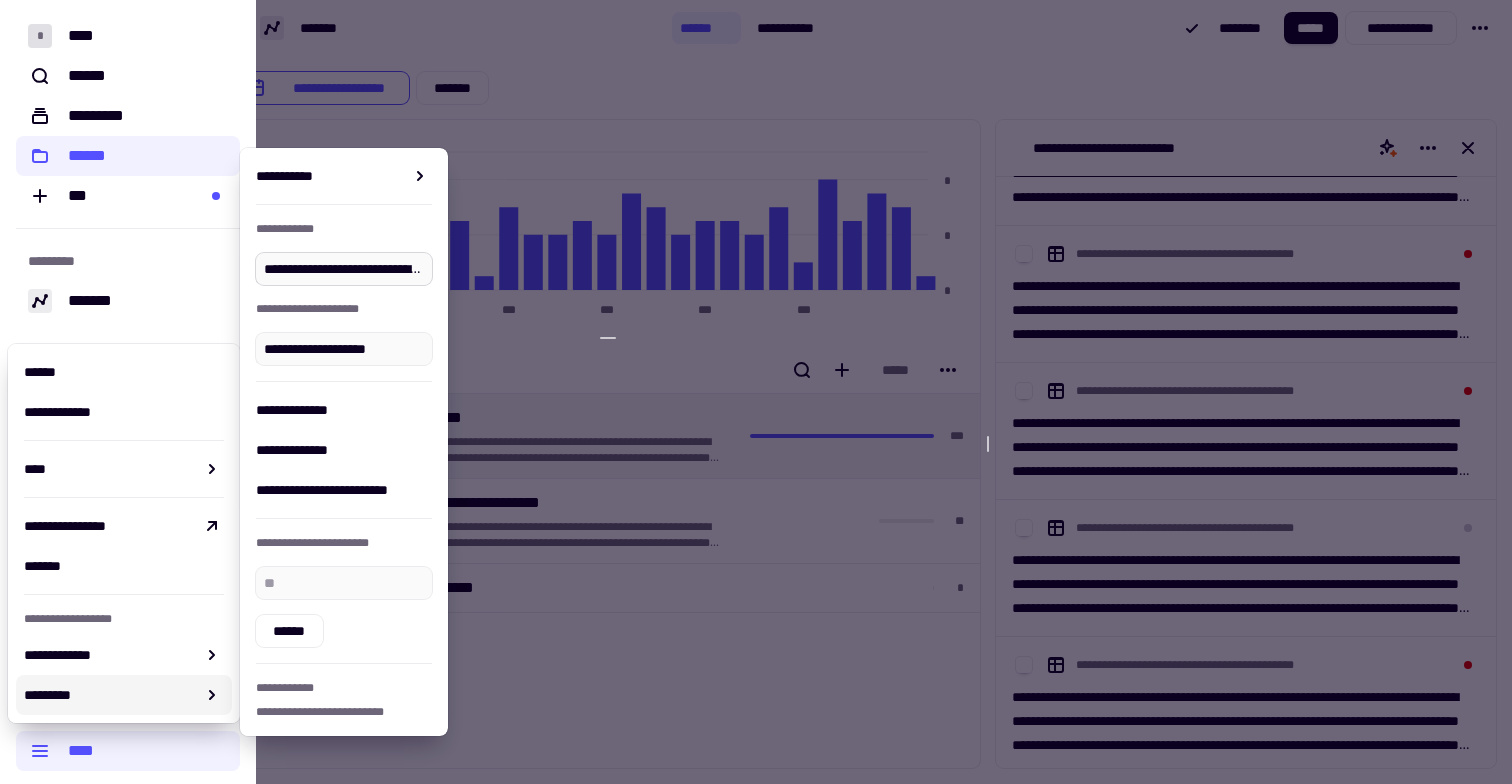 click on "**********" at bounding box center (344, 269) 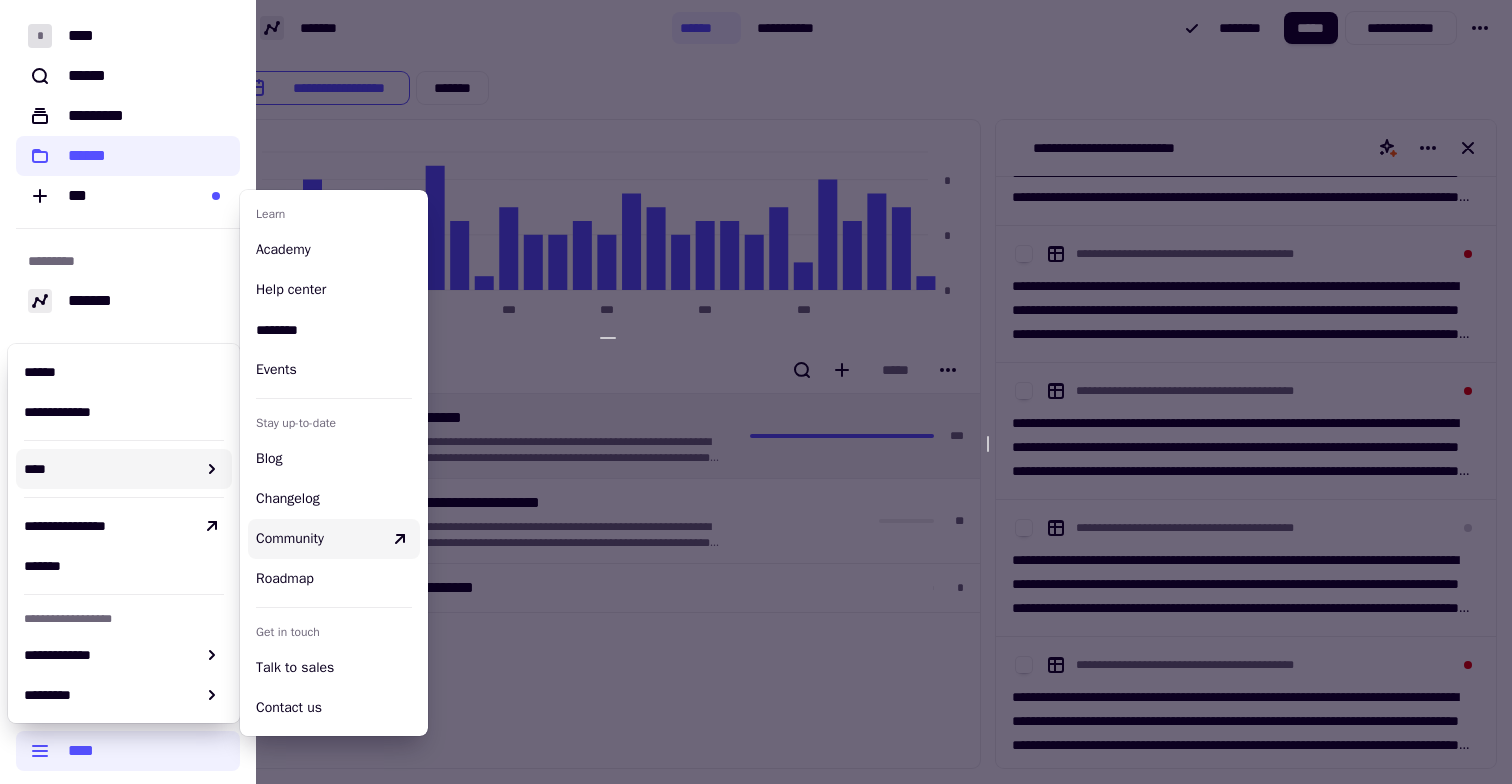 click at bounding box center [756, 392] 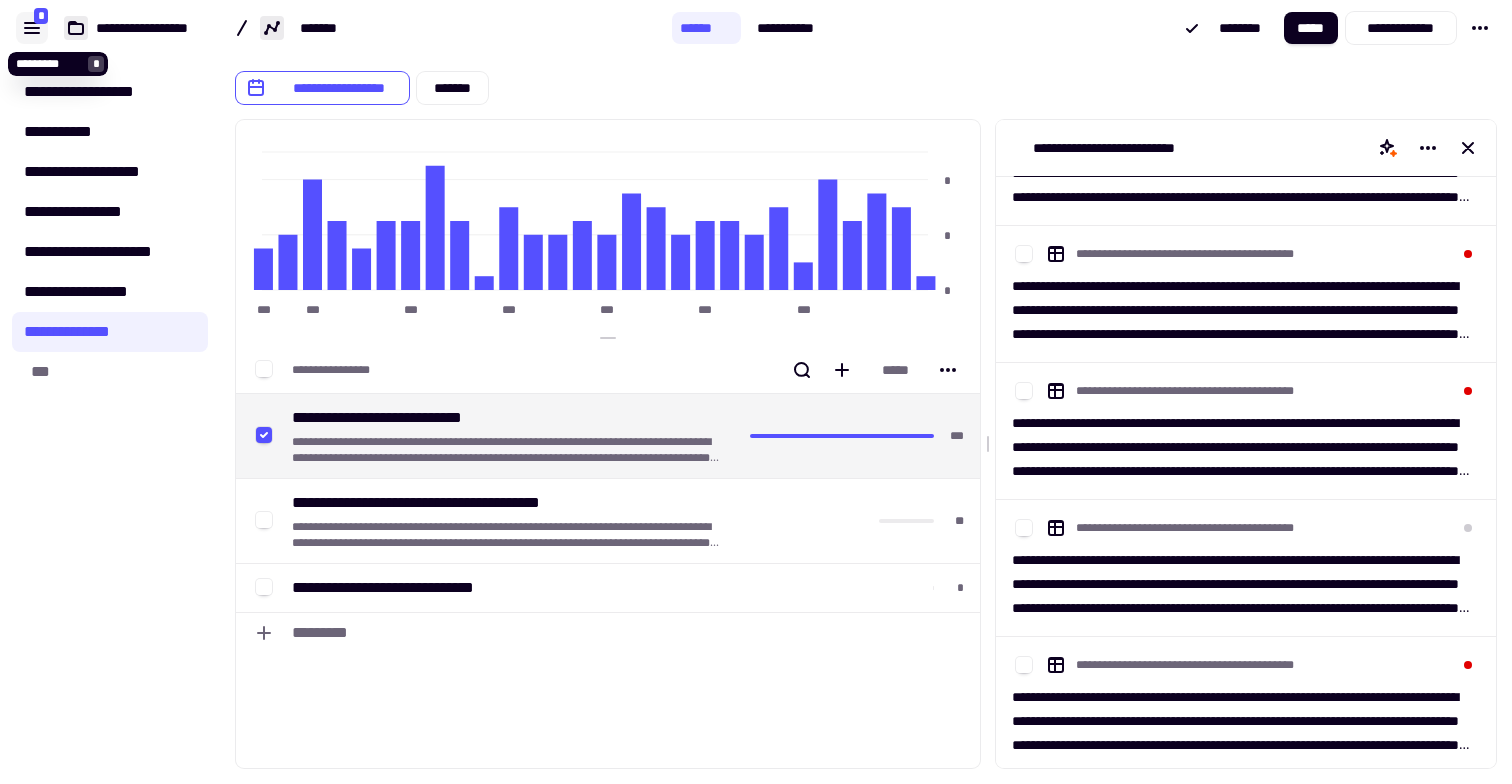 click 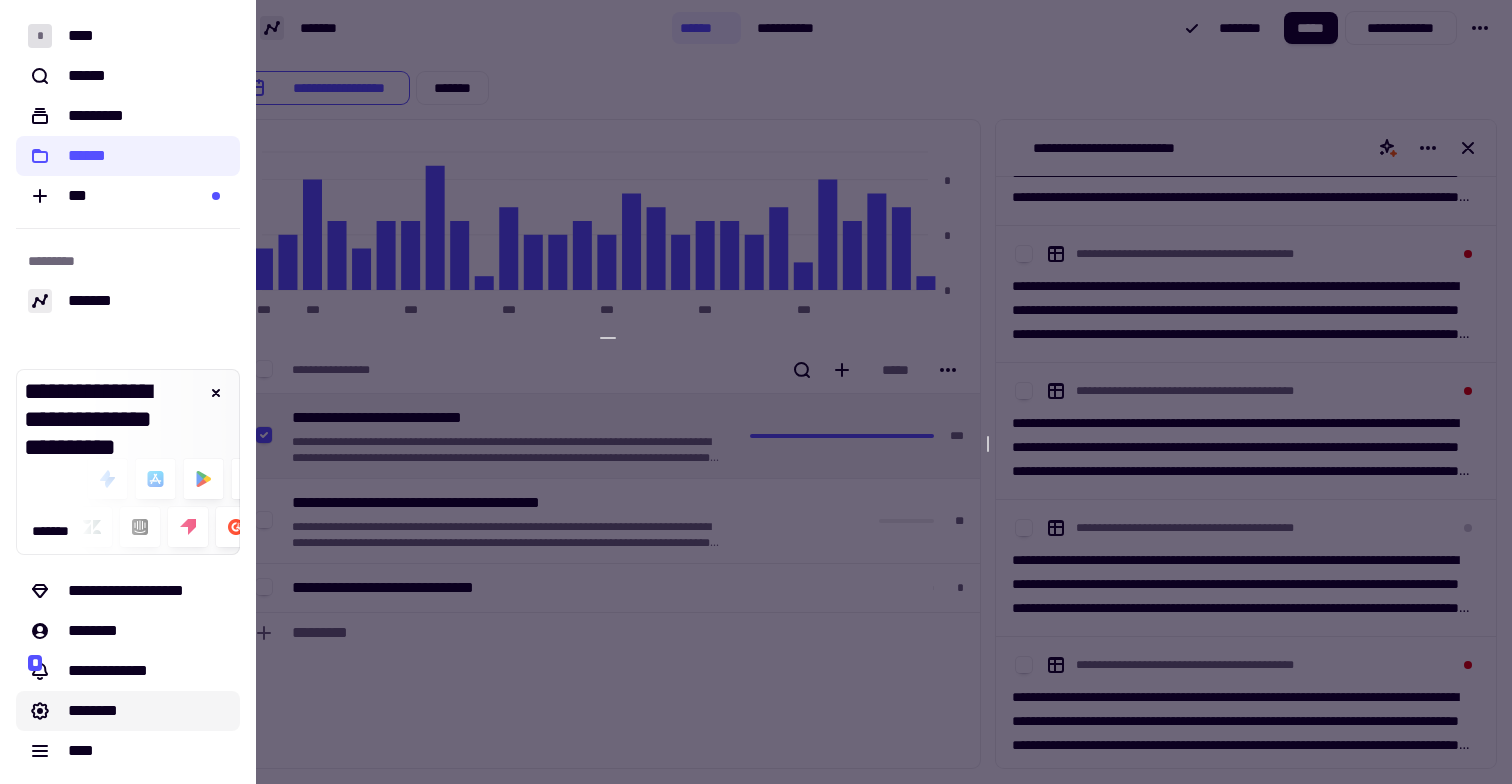 click on "********" 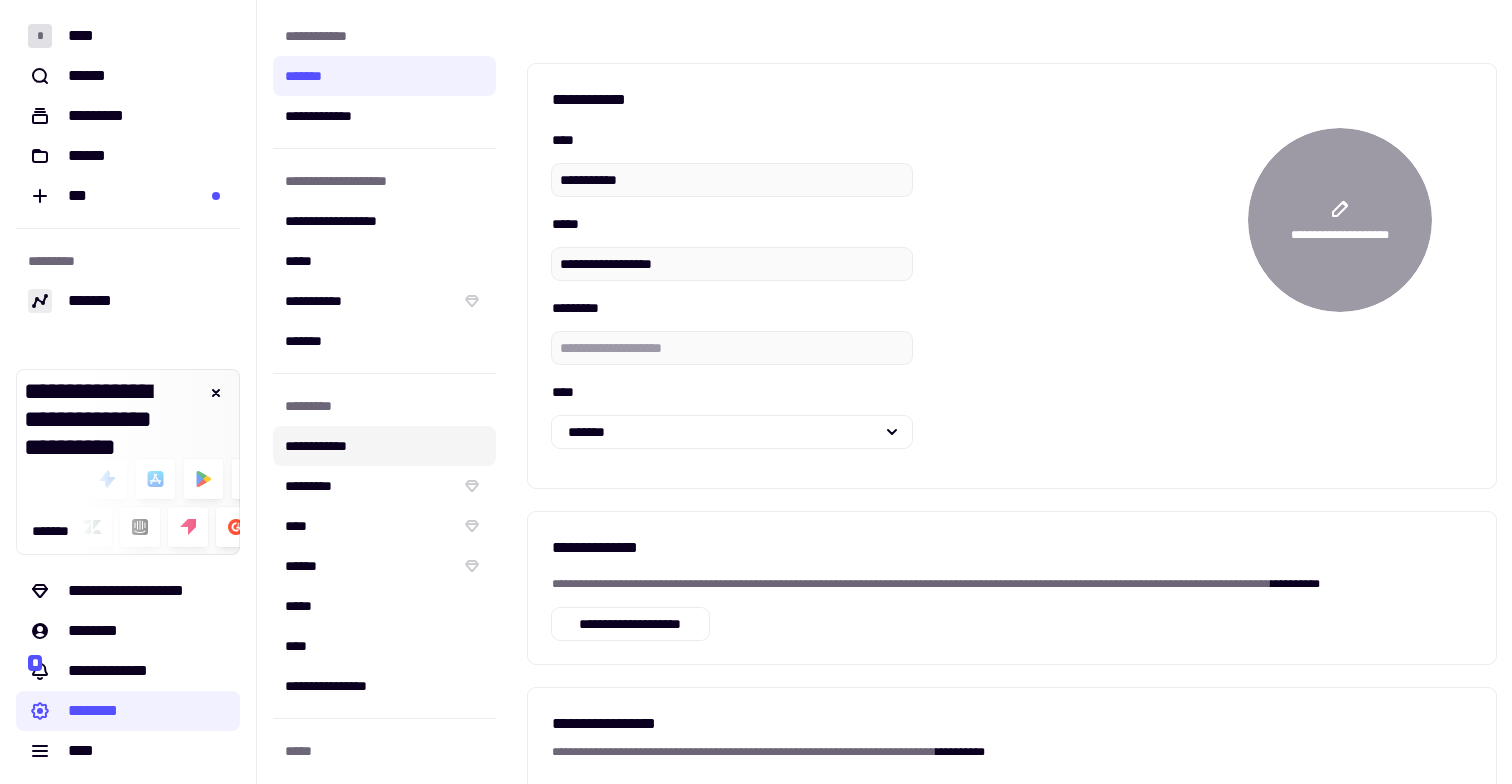 click on "**********" 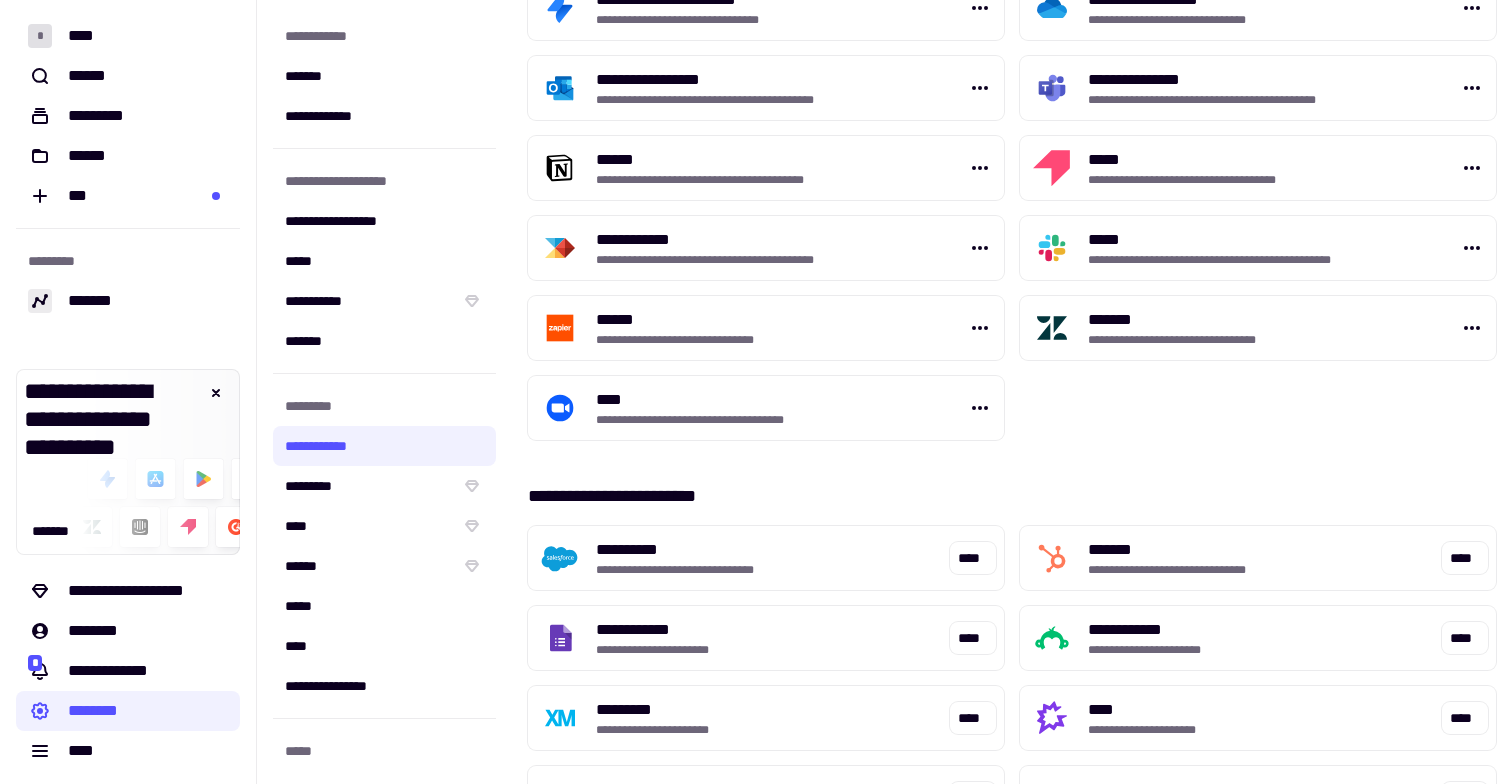 scroll, scrollTop: 1378, scrollLeft: 0, axis: vertical 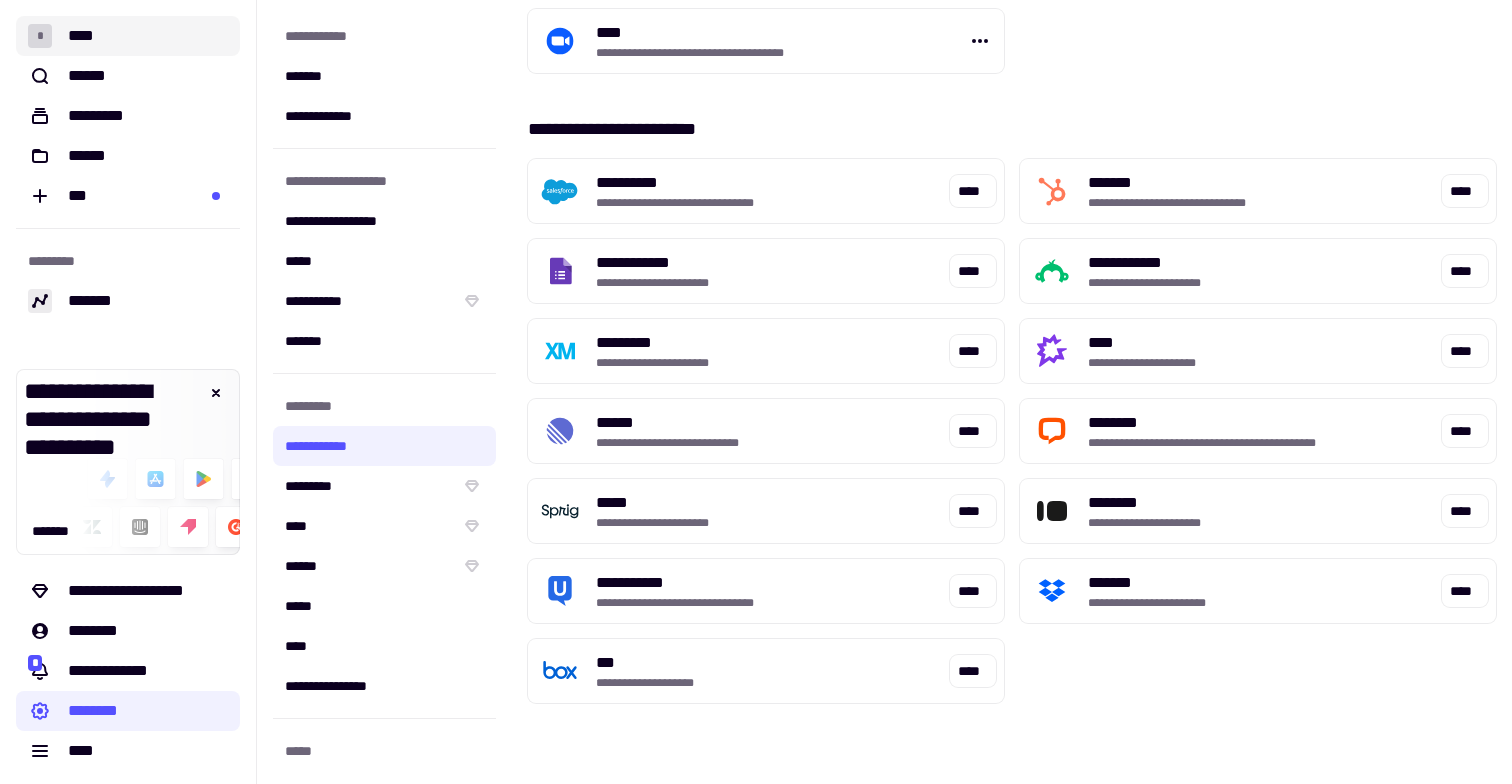 click on "* ****" 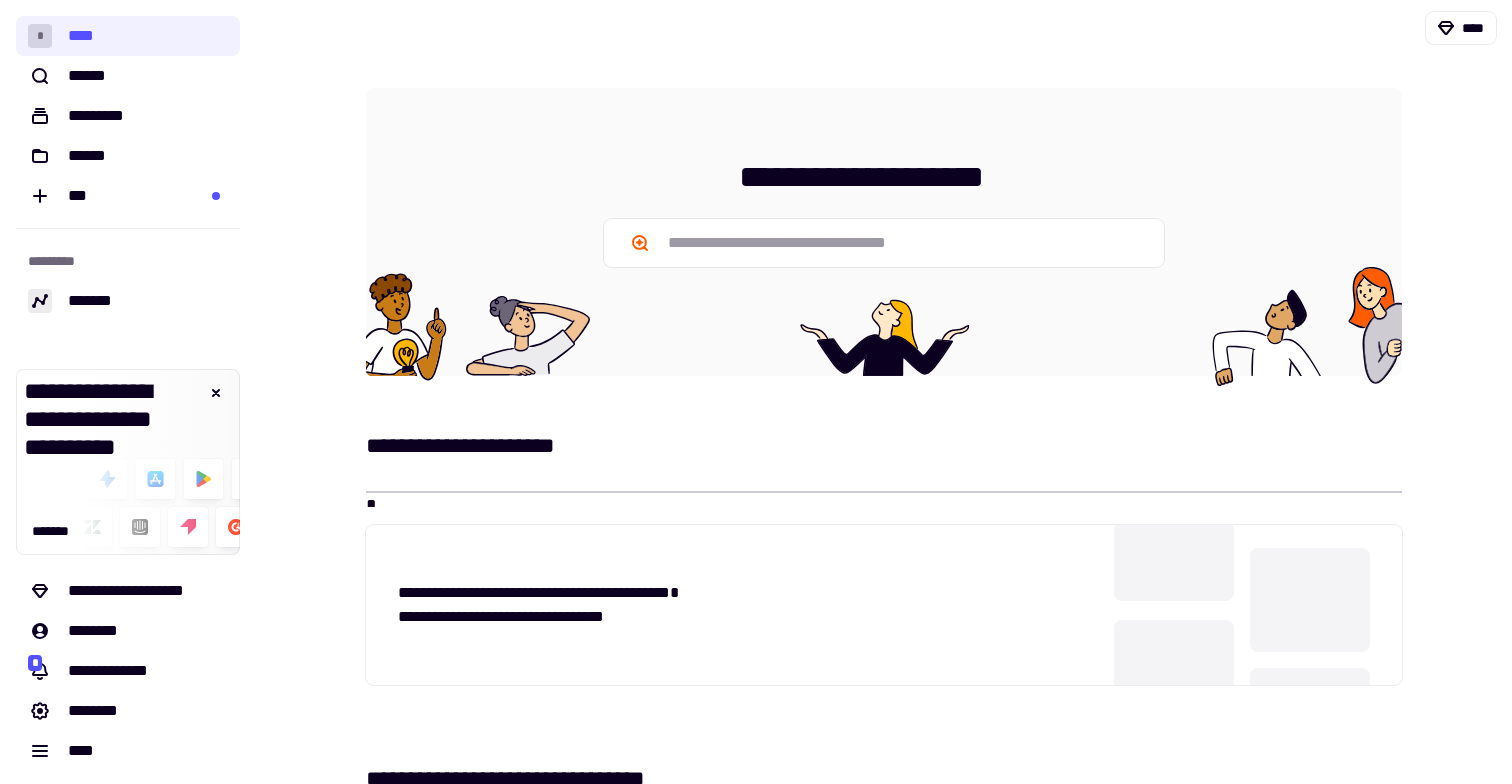 scroll, scrollTop: 3, scrollLeft: 0, axis: vertical 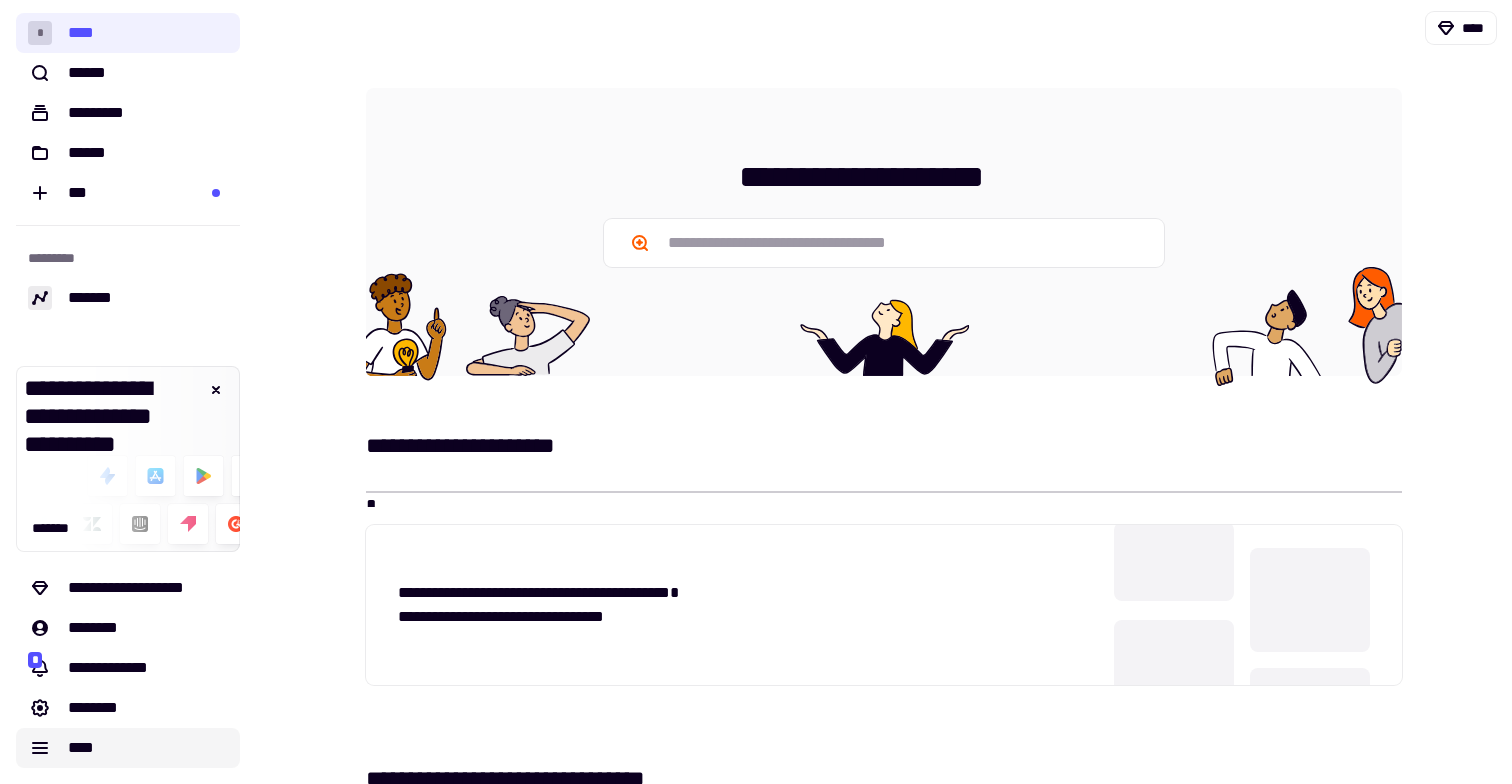 click on "****" 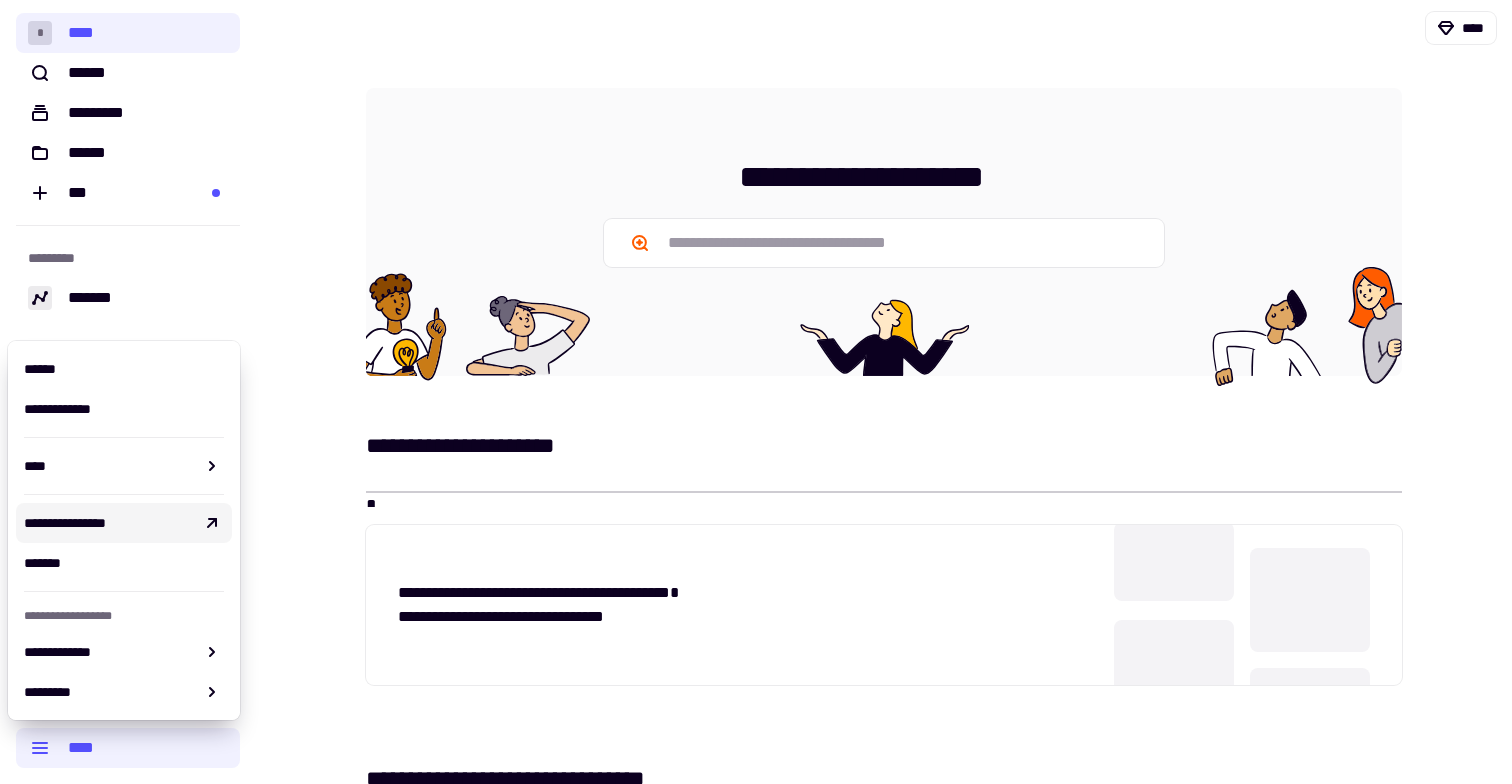 click on "**********" at bounding box center (108, 523) 